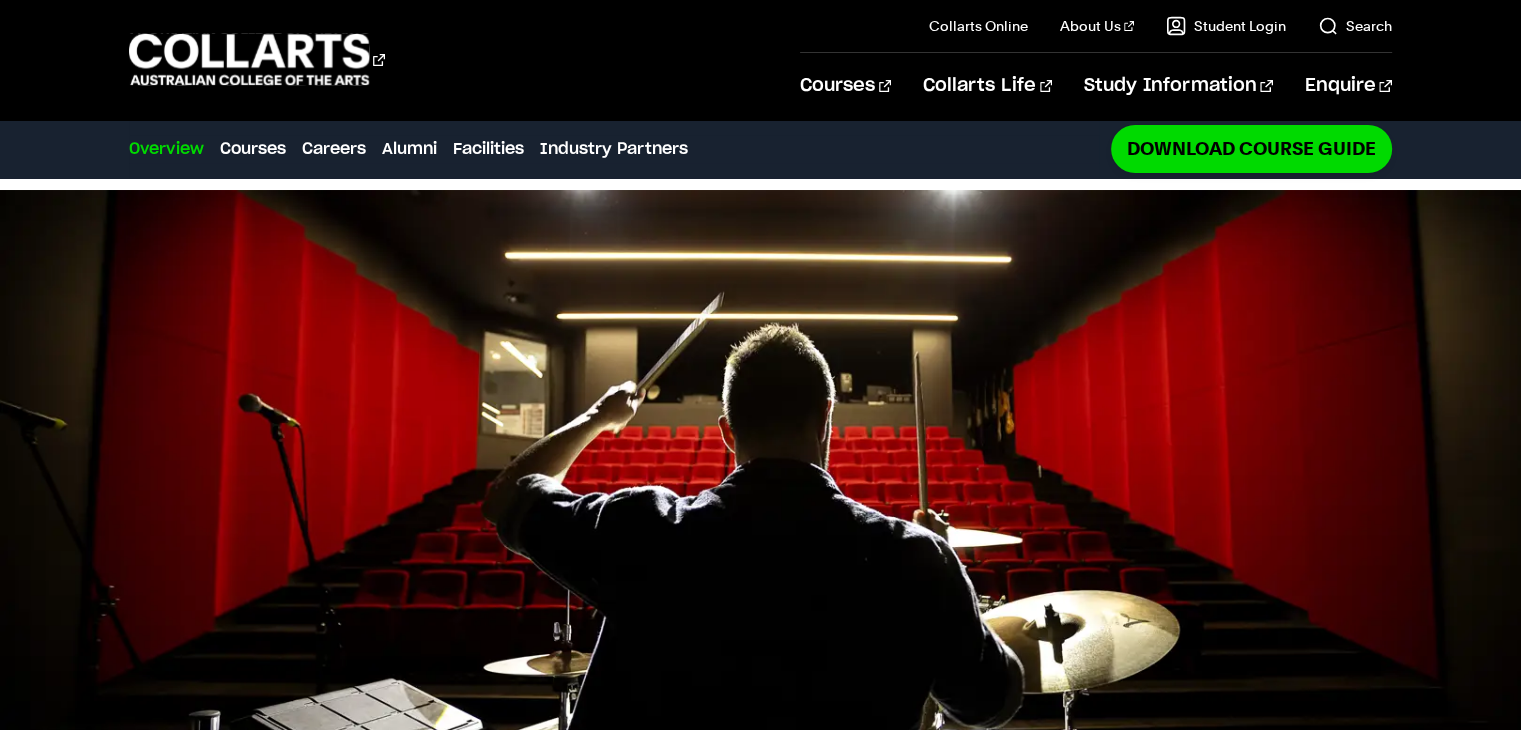 scroll, scrollTop: 582, scrollLeft: 0, axis: vertical 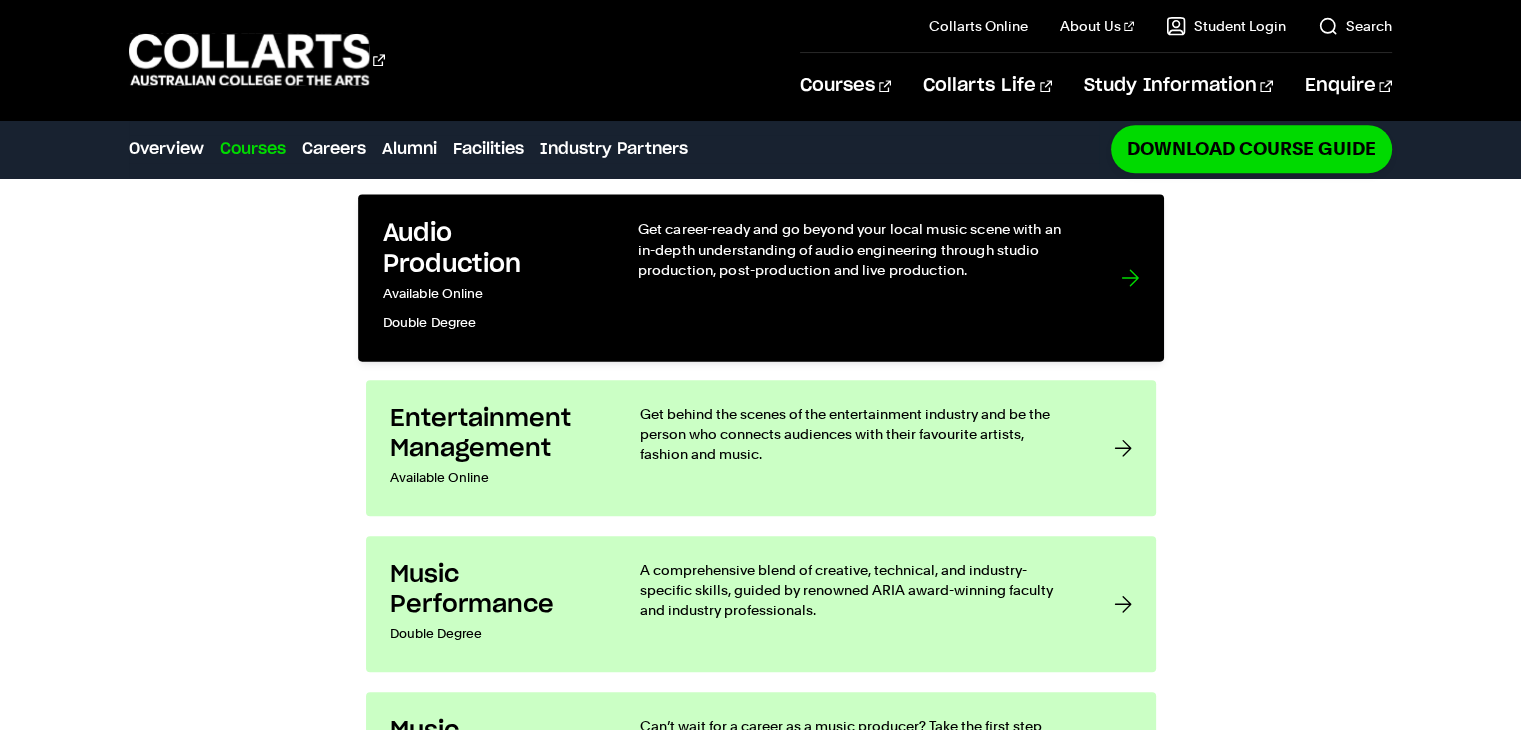 click on "Get career-ready and go beyond your local music scene with an in-depth understanding of audio engineering through studio production, post-production and live production." at bounding box center (858, 249) 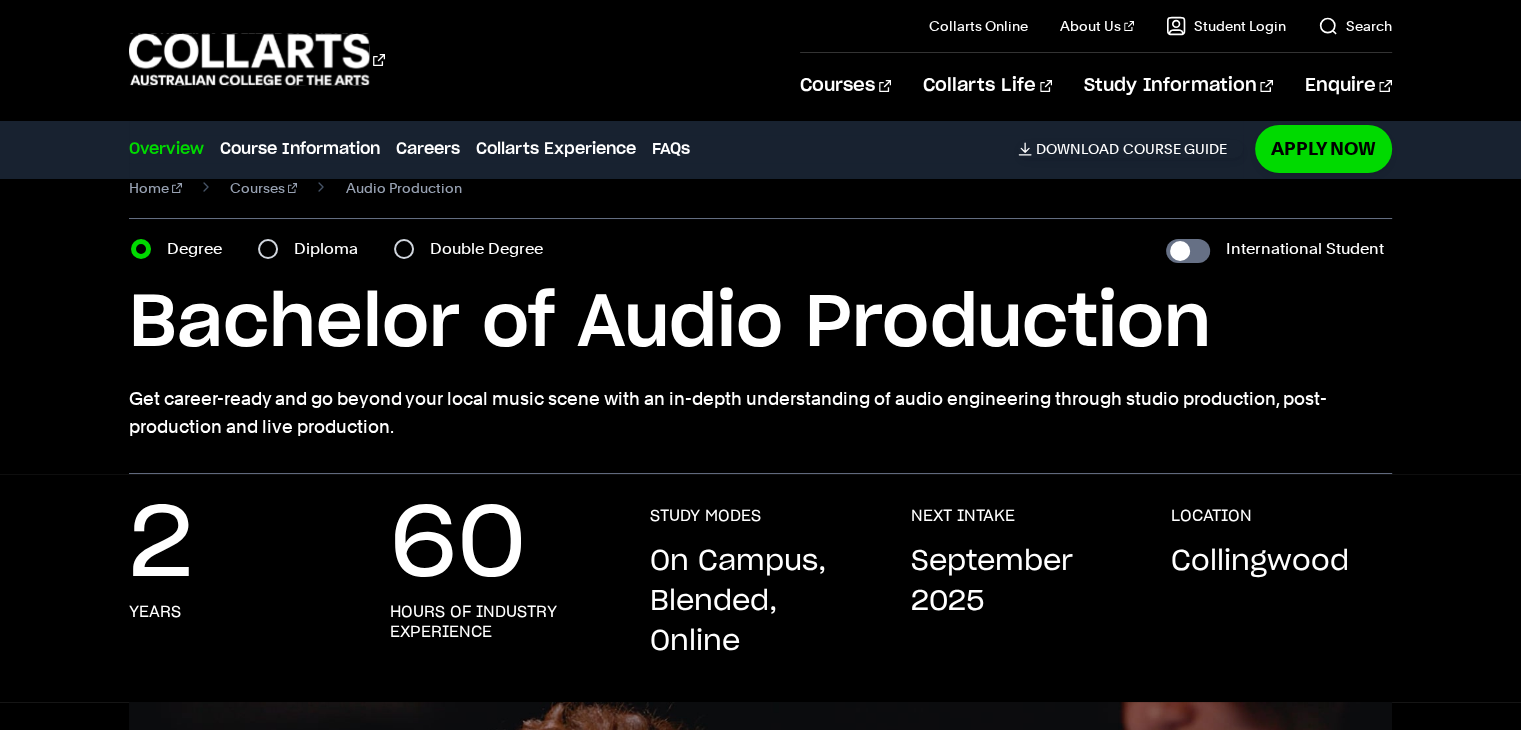 scroll, scrollTop: 0, scrollLeft: 0, axis: both 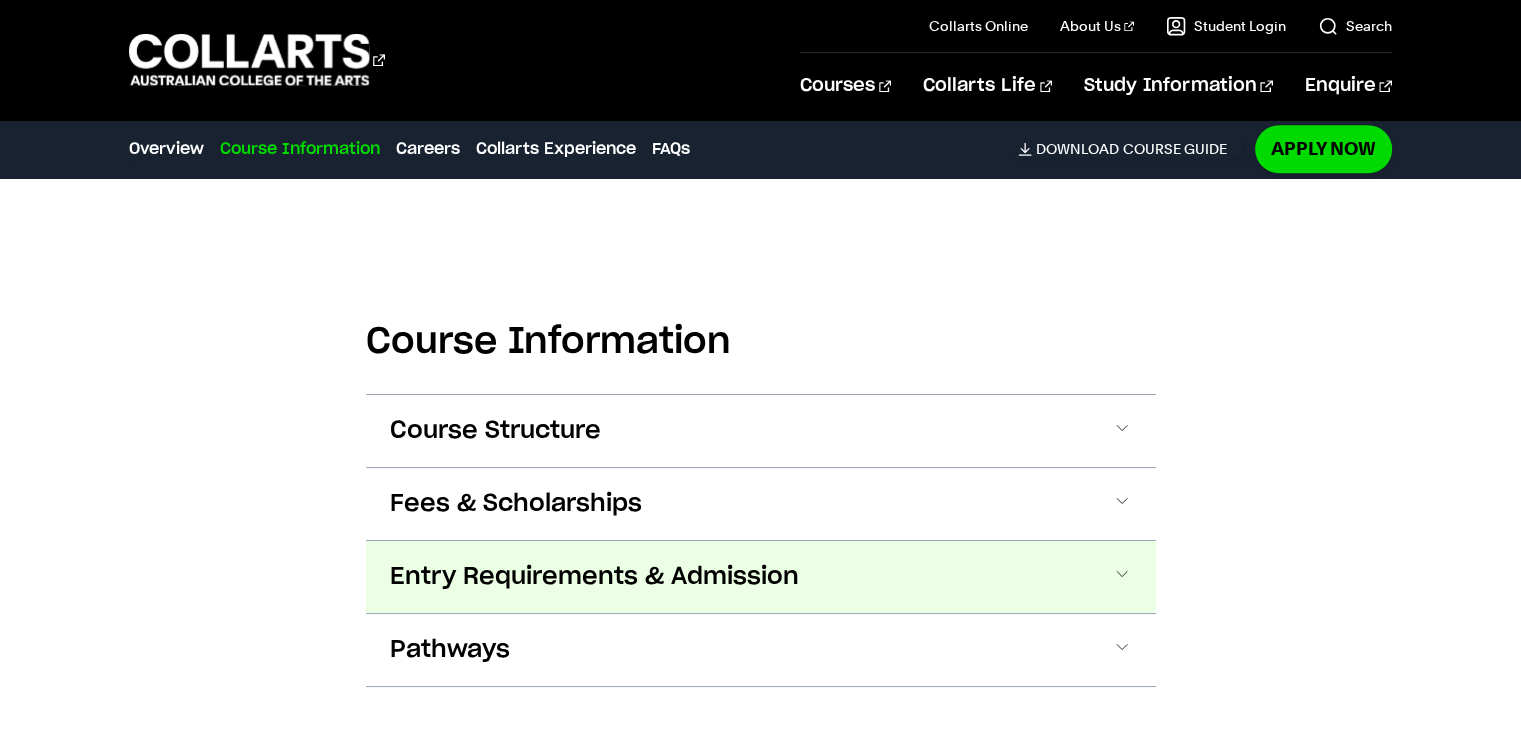 click on "Entry Requirements & Admission" at bounding box center (594, 577) 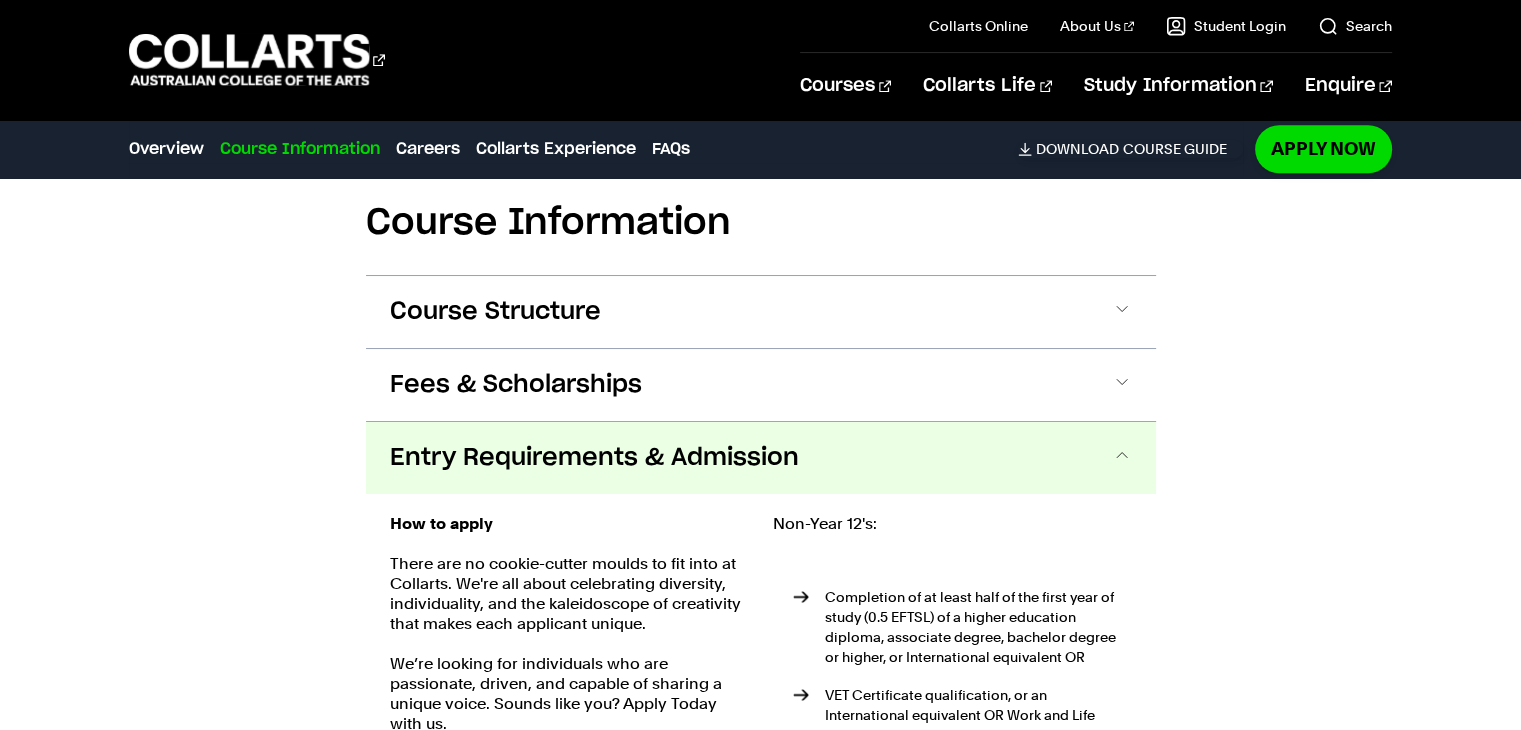 scroll, scrollTop: 2026, scrollLeft: 0, axis: vertical 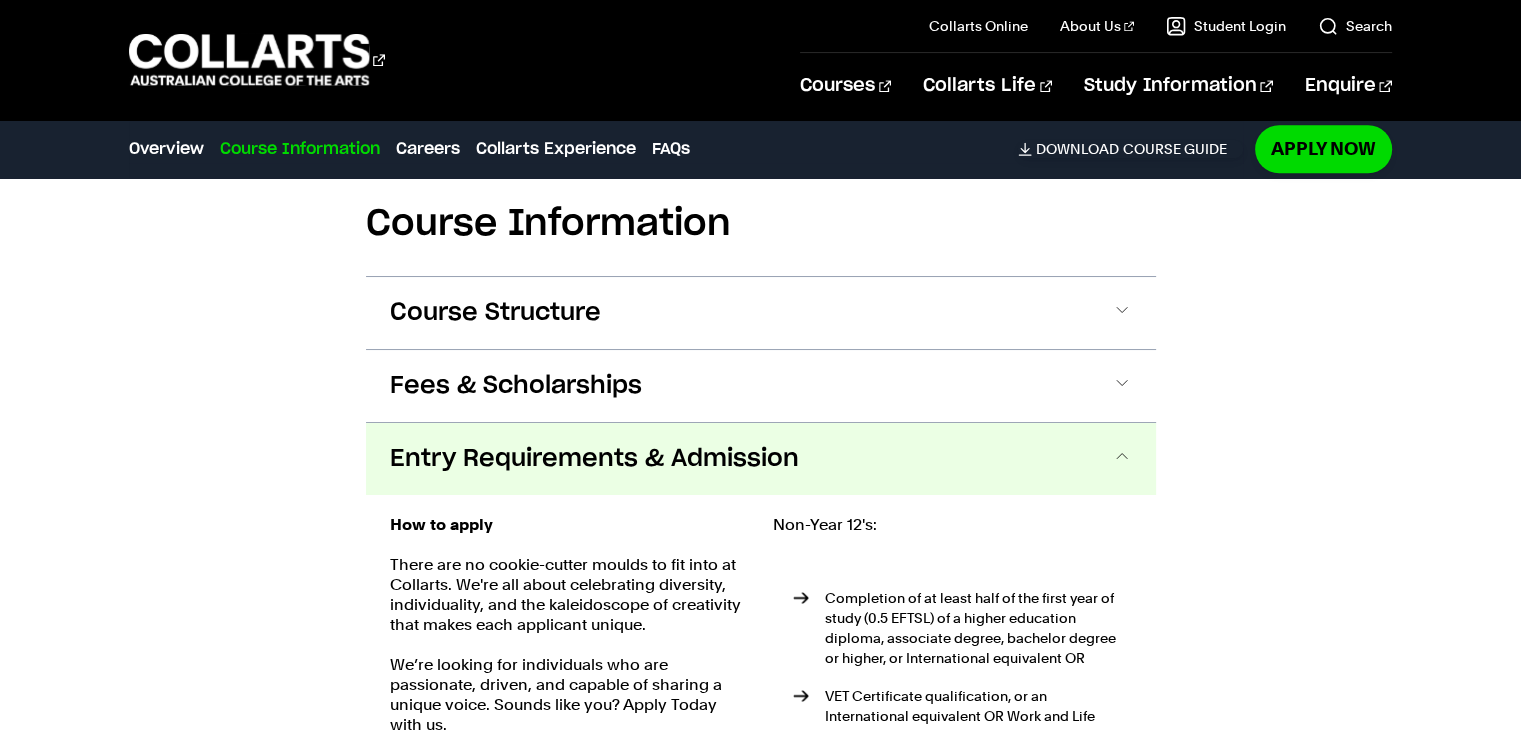 click on "Entry Requirements & Admission" at bounding box center (594, 459) 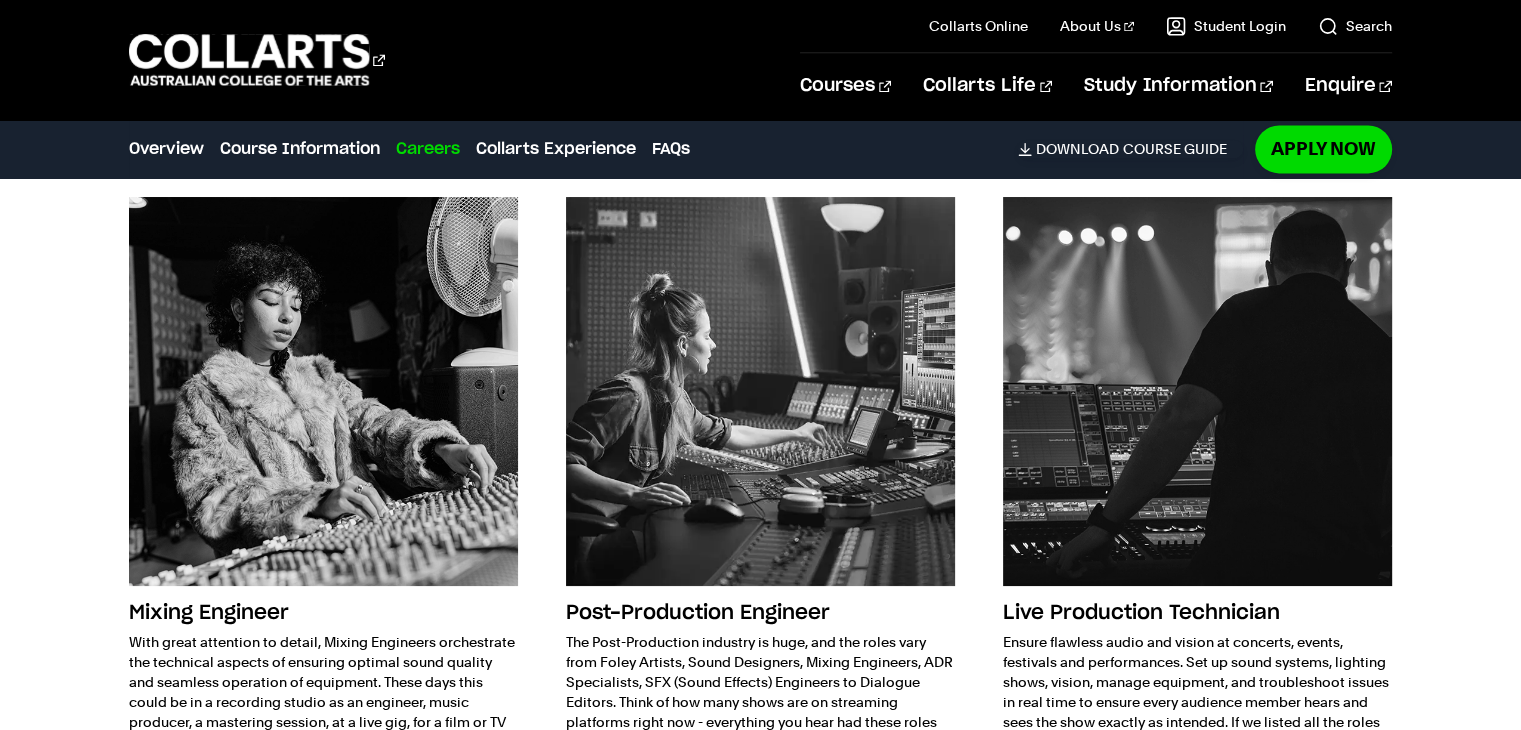 scroll, scrollTop: 3043, scrollLeft: 0, axis: vertical 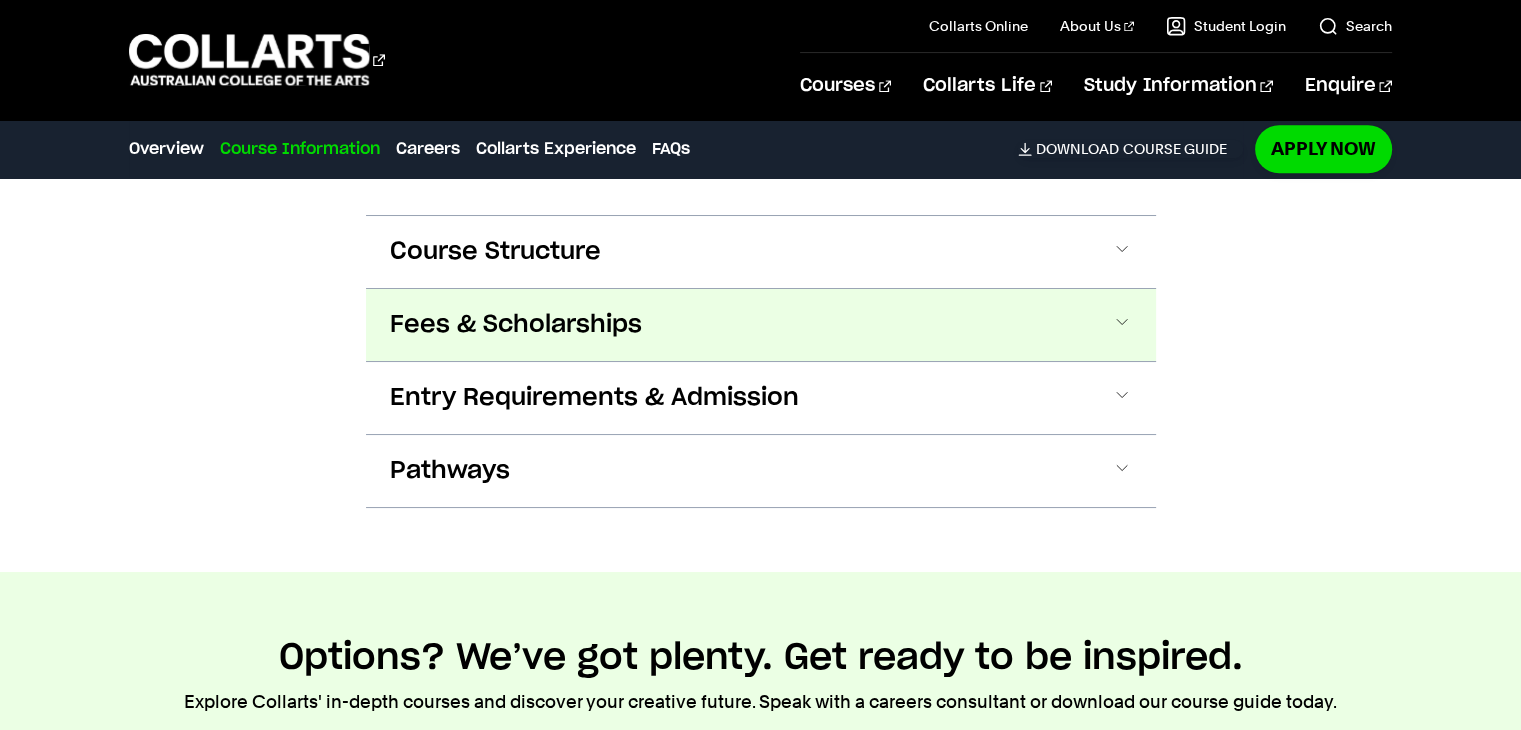 click on "Fees & Scholarships" at bounding box center (516, 325) 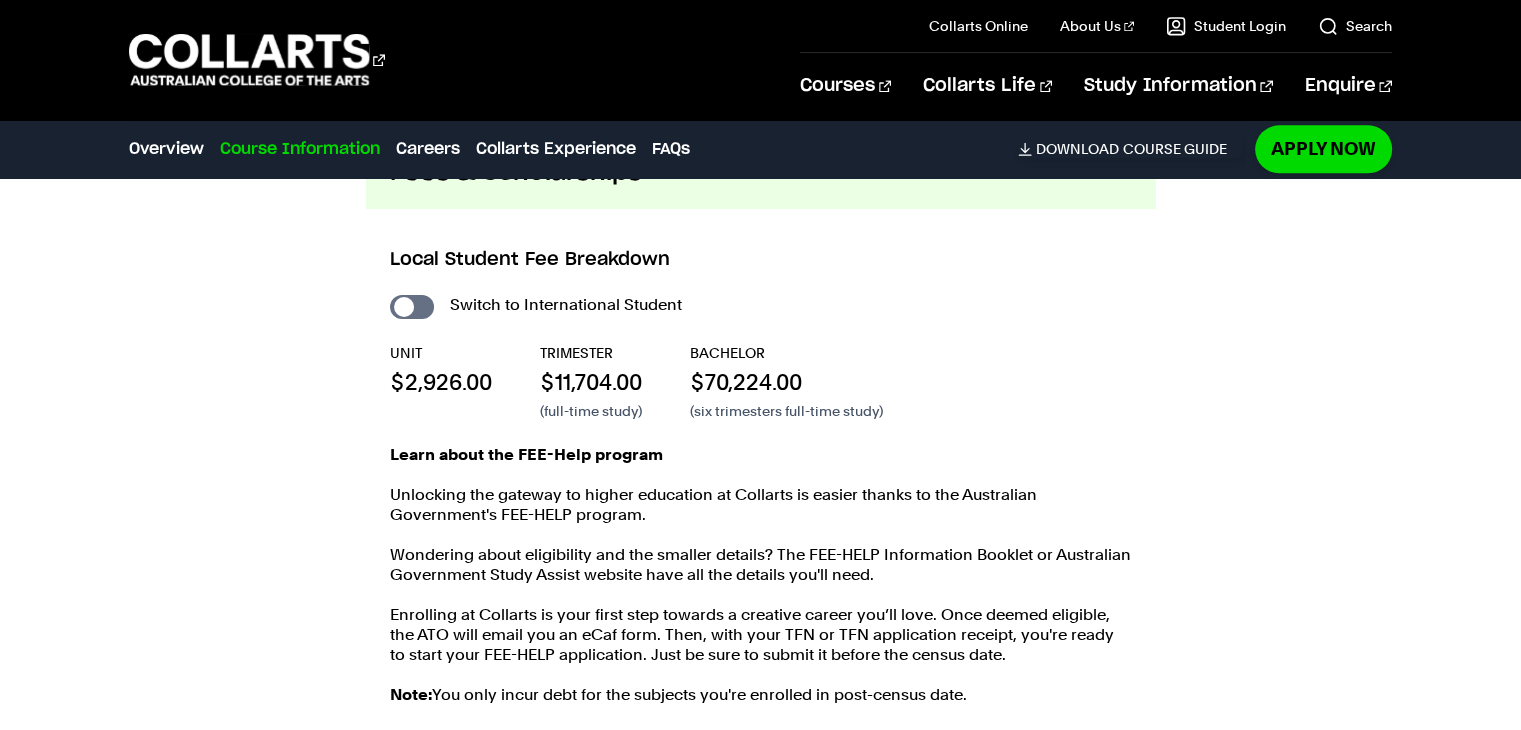 scroll, scrollTop: 2194, scrollLeft: 0, axis: vertical 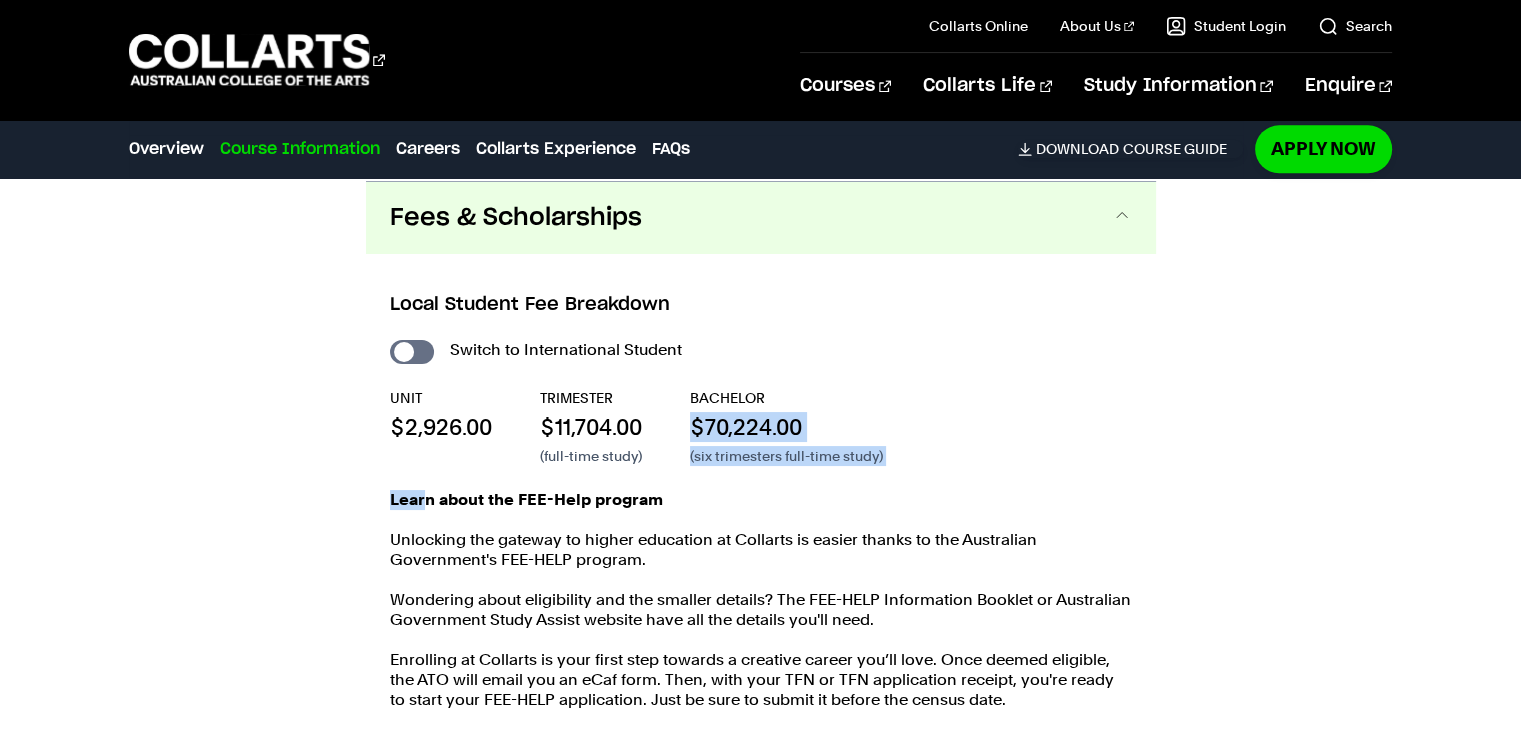 drag, startPoint x: 836, startPoint y: 407, endPoint x: 522, endPoint y: 437, distance: 315.42987 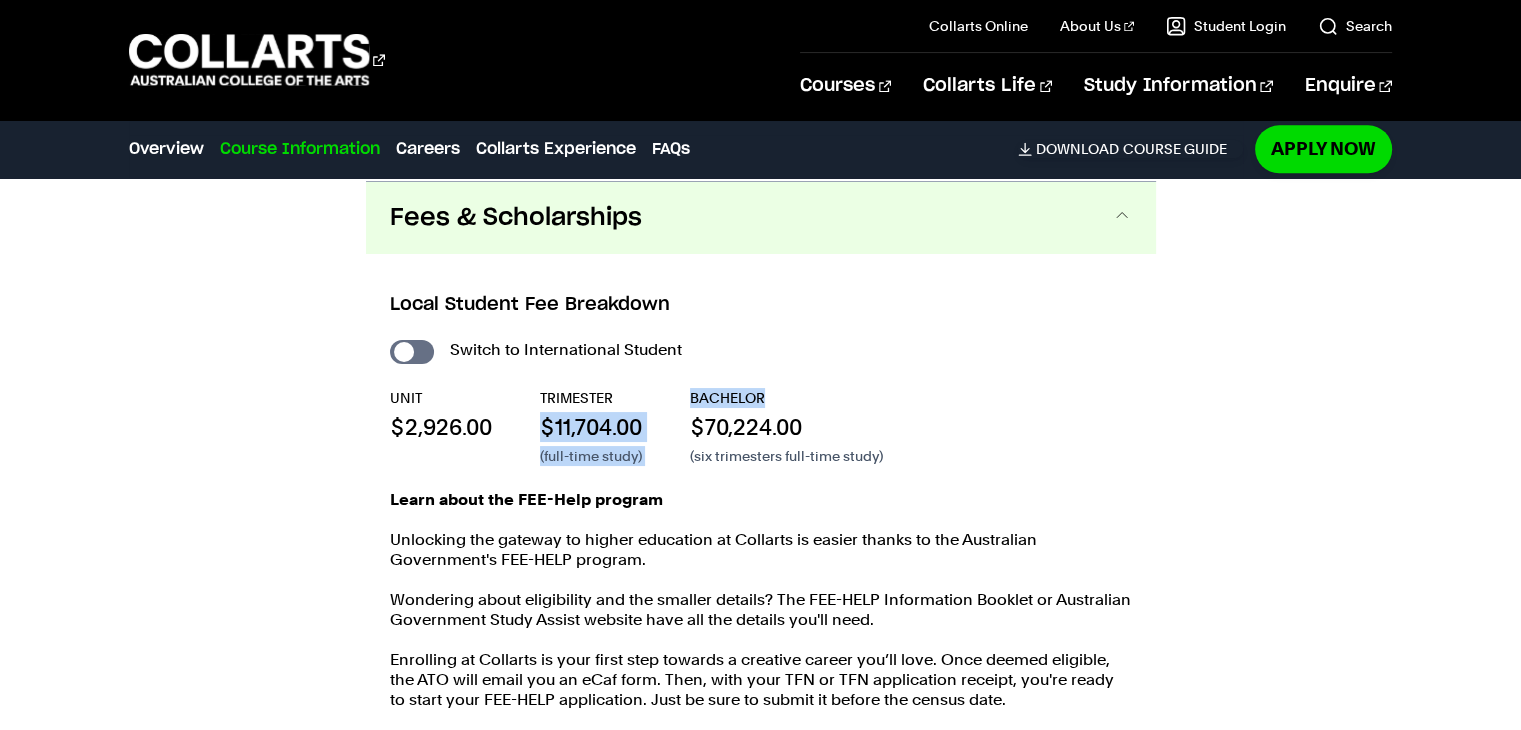 click on "UNIT
$2,926.00
TRIMESTER
$11,704.00
(full-time study)
BACHELOR
$70,224.00
(six trimesters full-time study)" at bounding box center (761, 427) 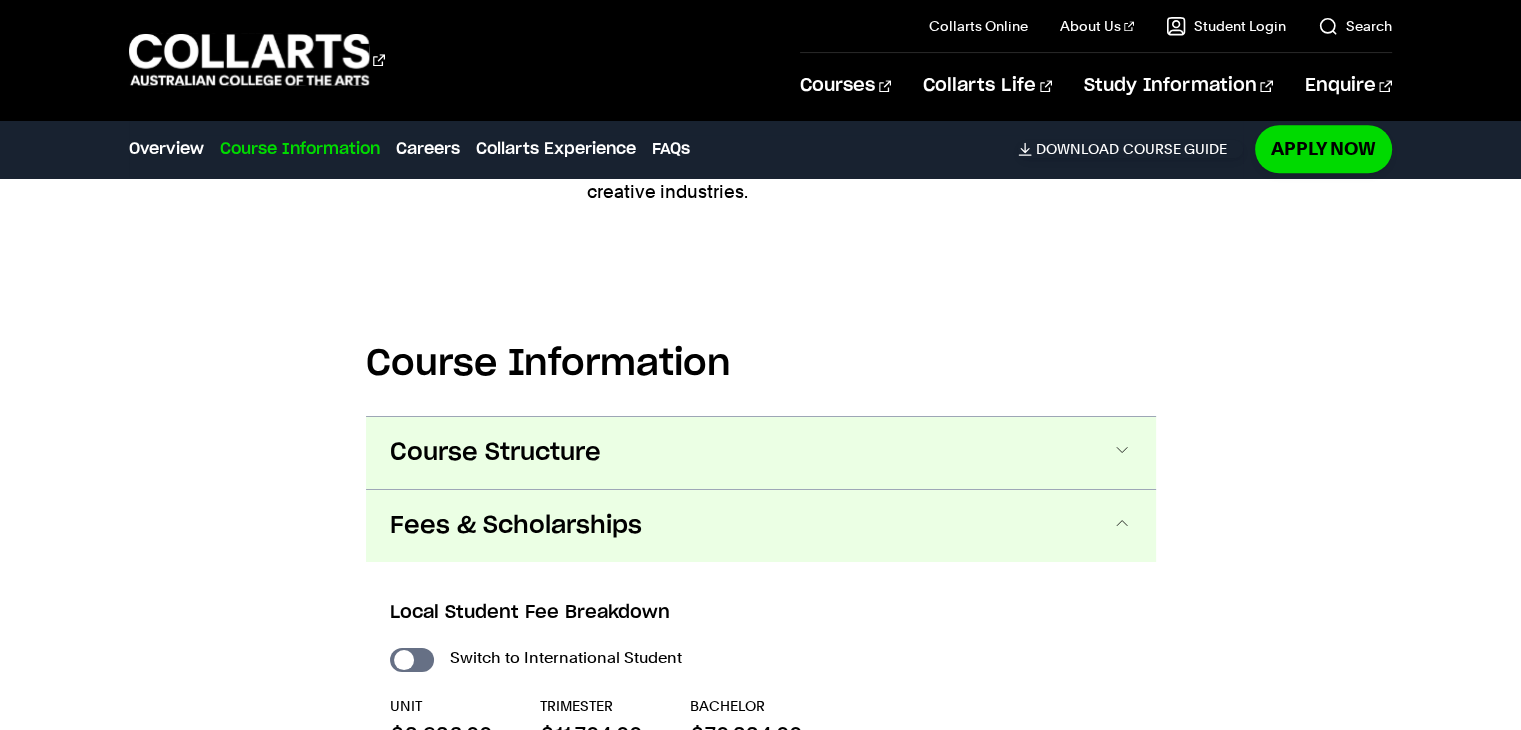 click on "Course Structure" at bounding box center [761, 453] 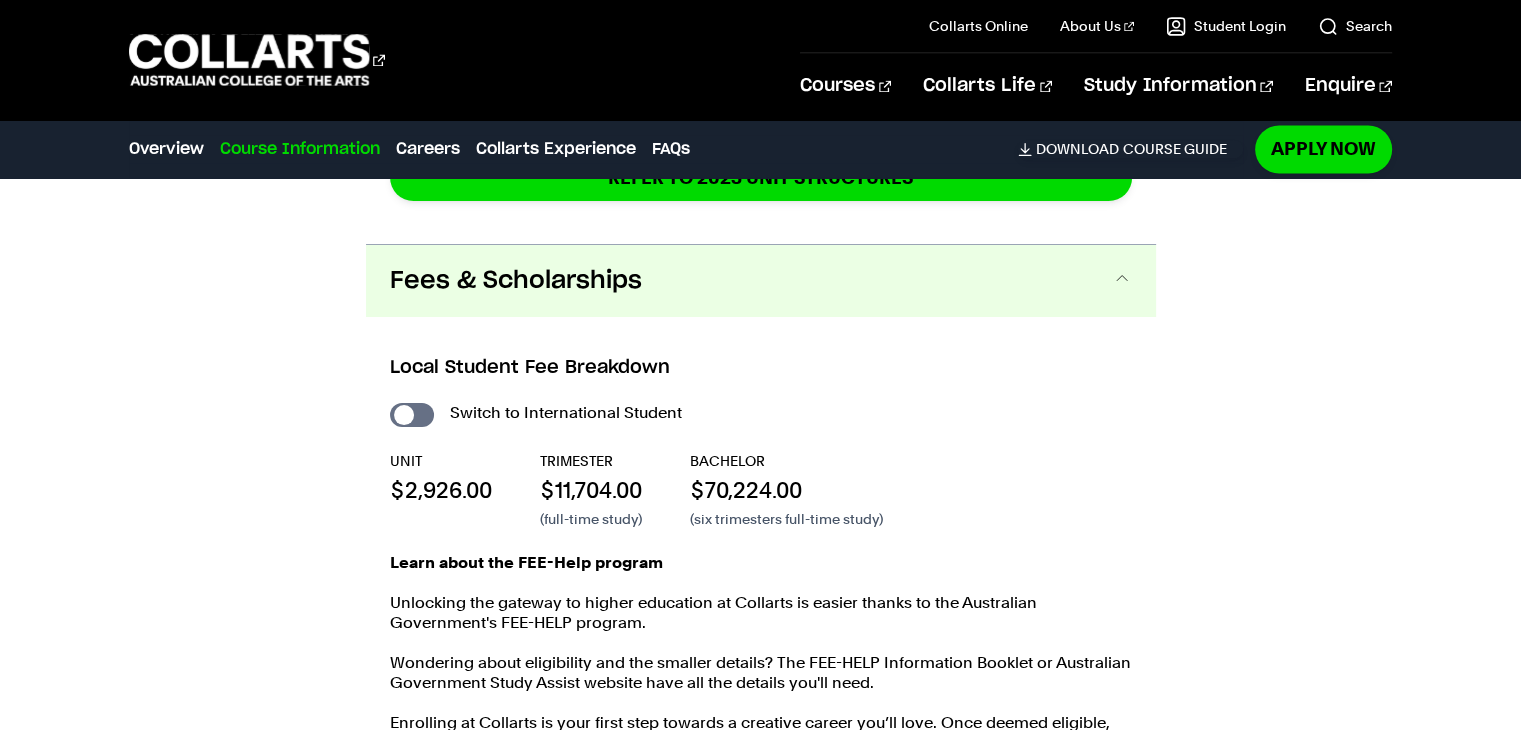 scroll, scrollTop: 3533, scrollLeft: 0, axis: vertical 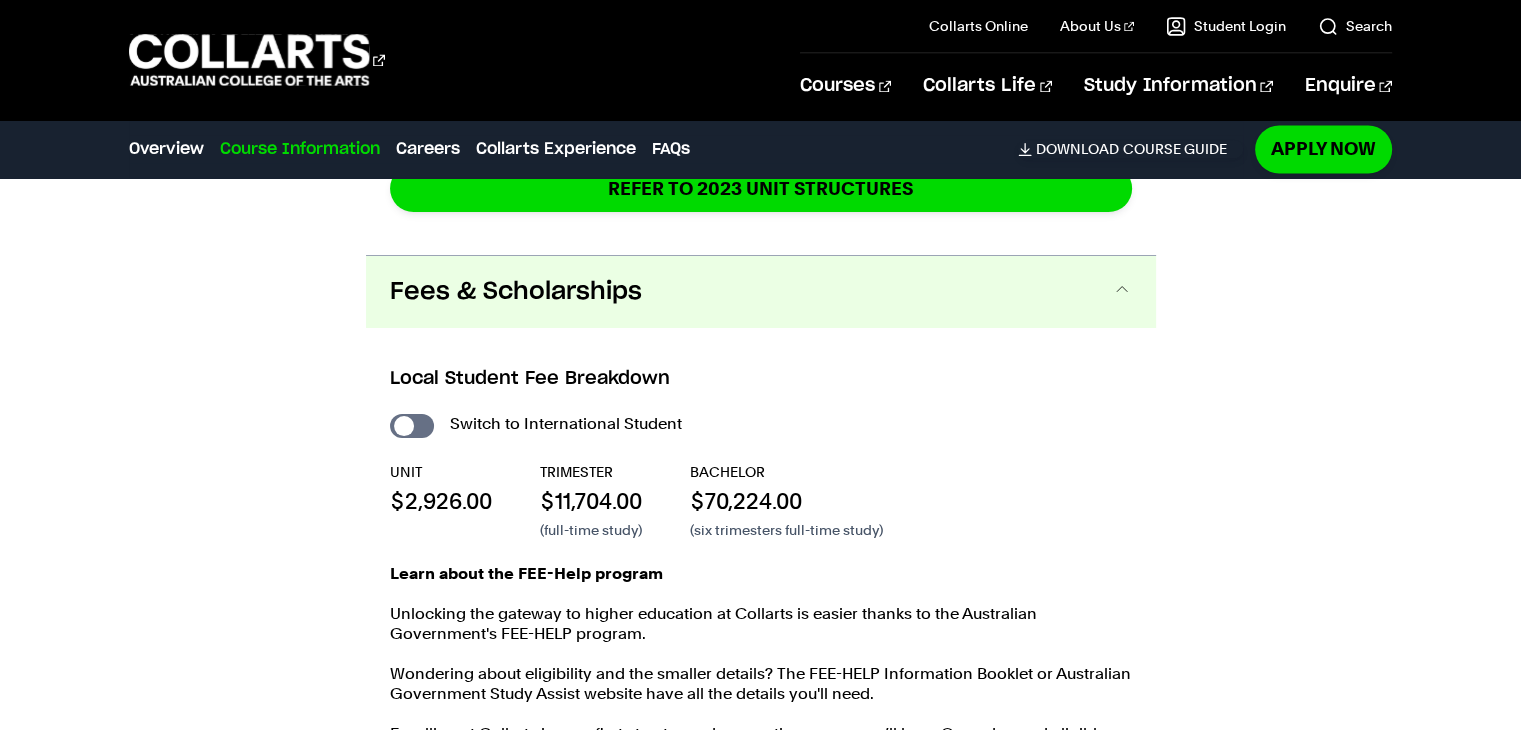 click on "Fees & Scholarships" at bounding box center (761, 292) 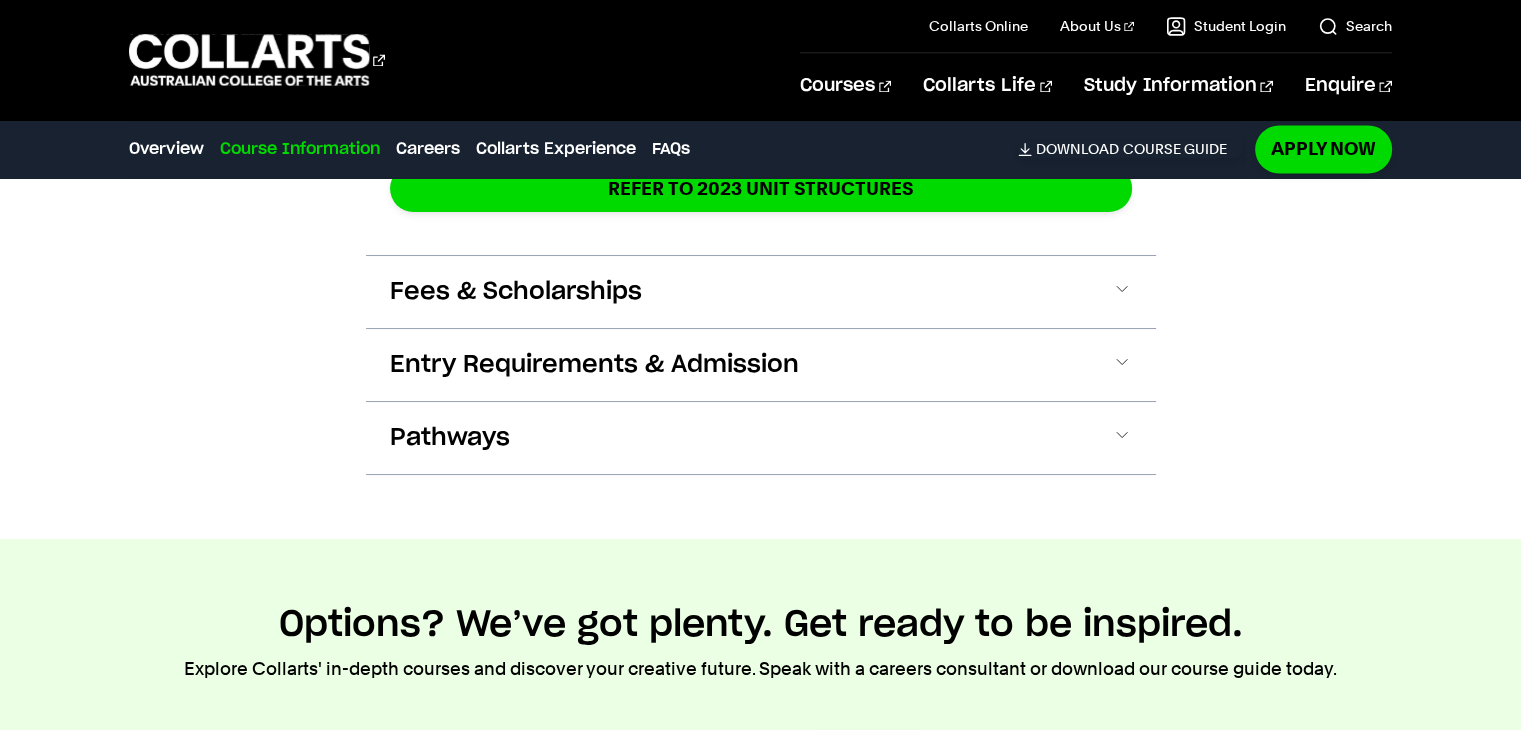 click on "Fees & Scholarships" at bounding box center [761, 292] 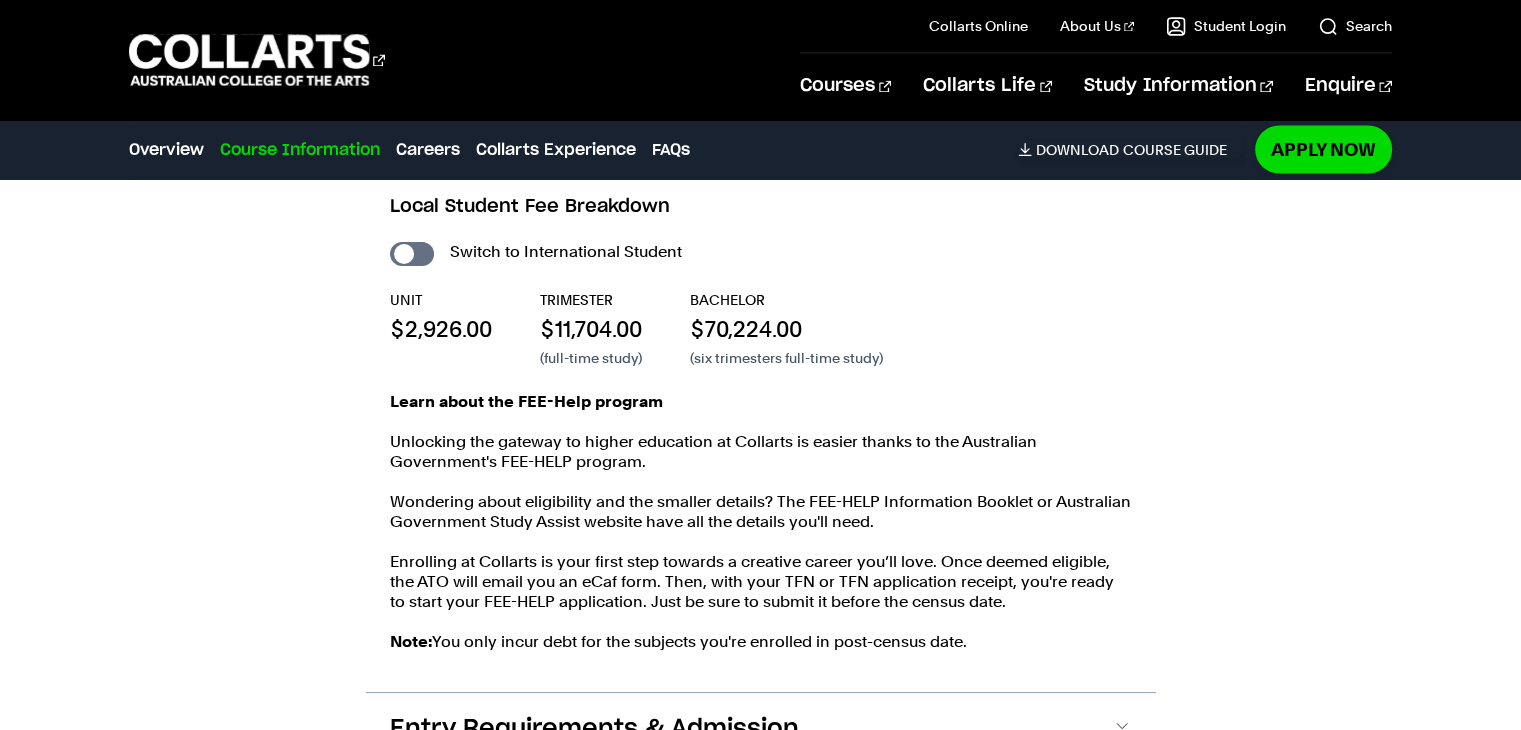scroll, scrollTop: 3706, scrollLeft: 0, axis: vertical 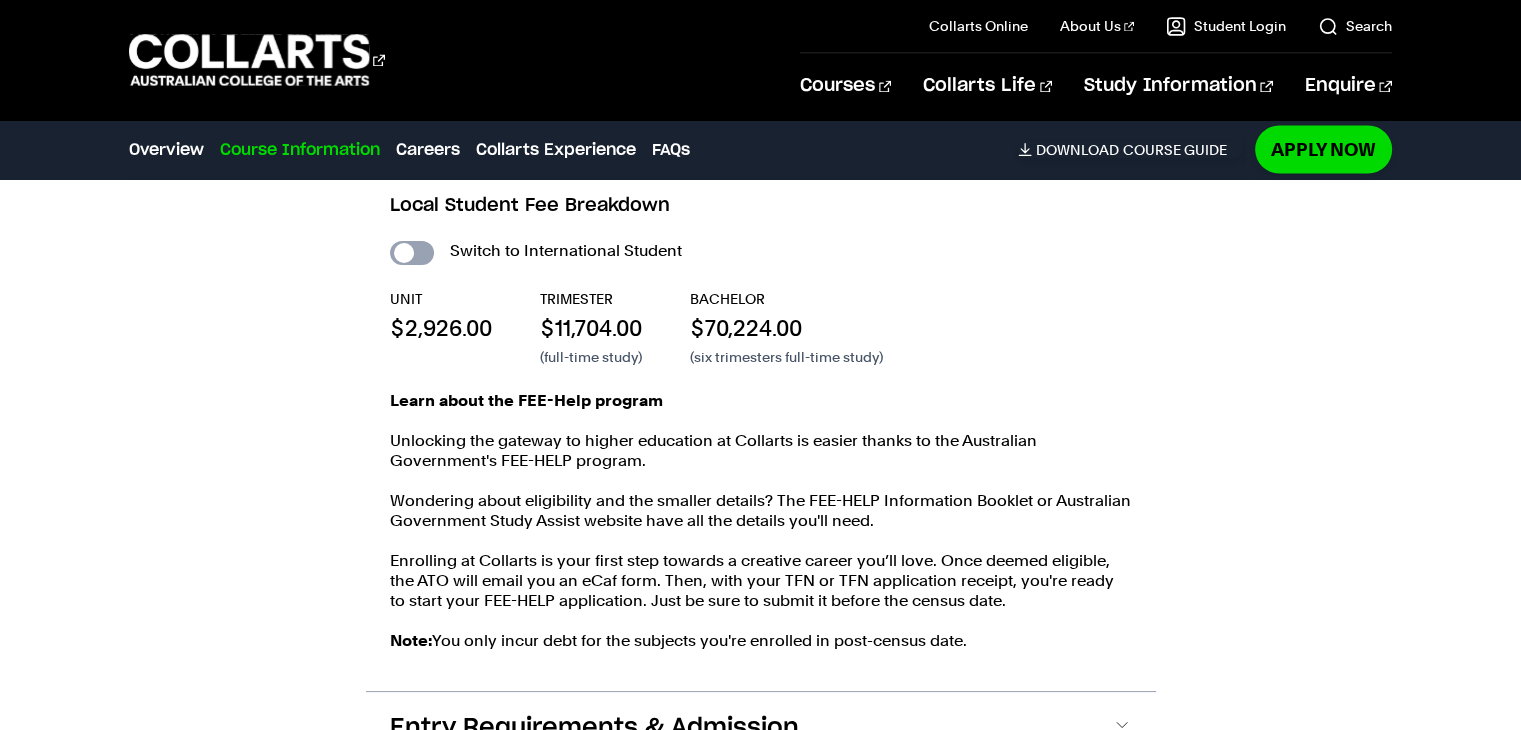 click on "International Student" at bounding box center (412, 253) 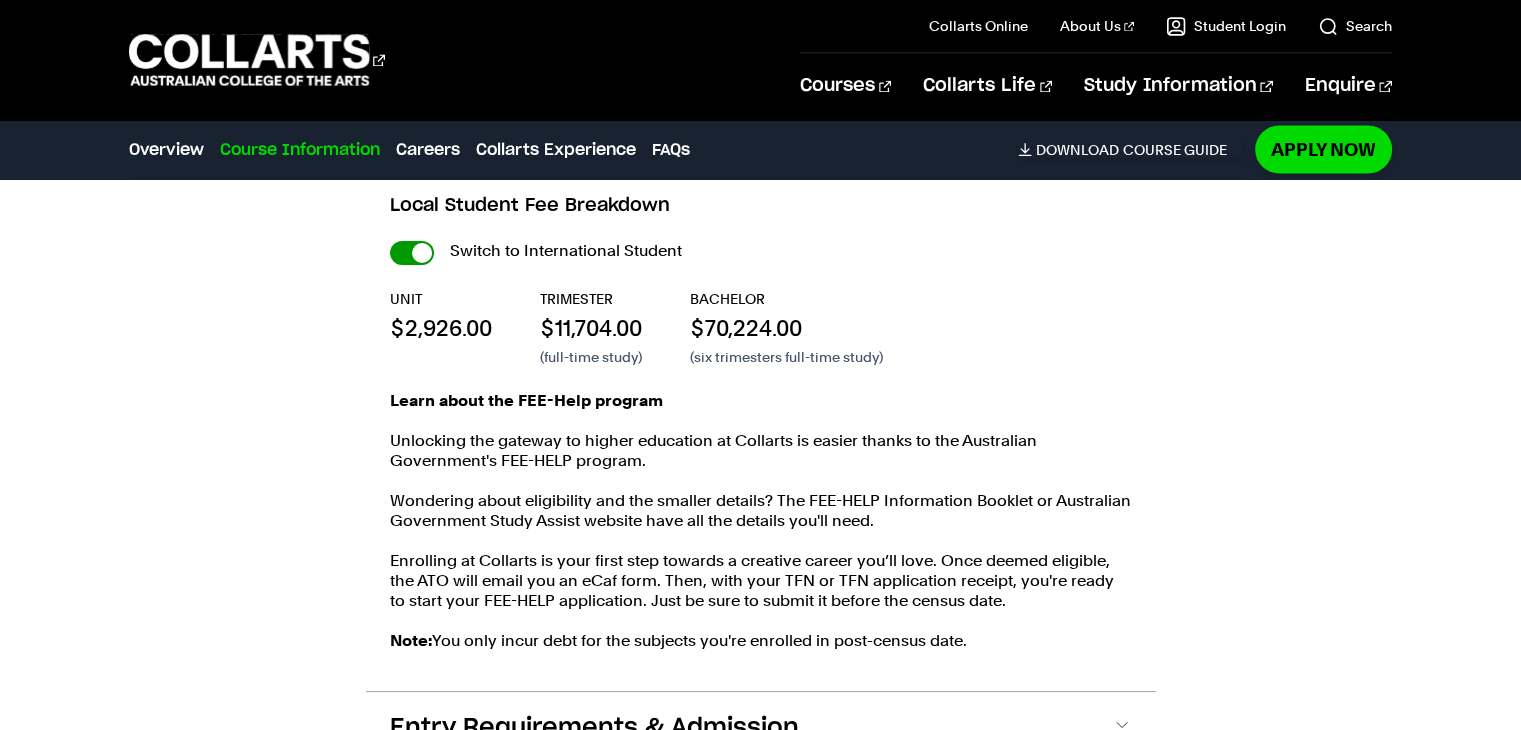 checkbox on "true" 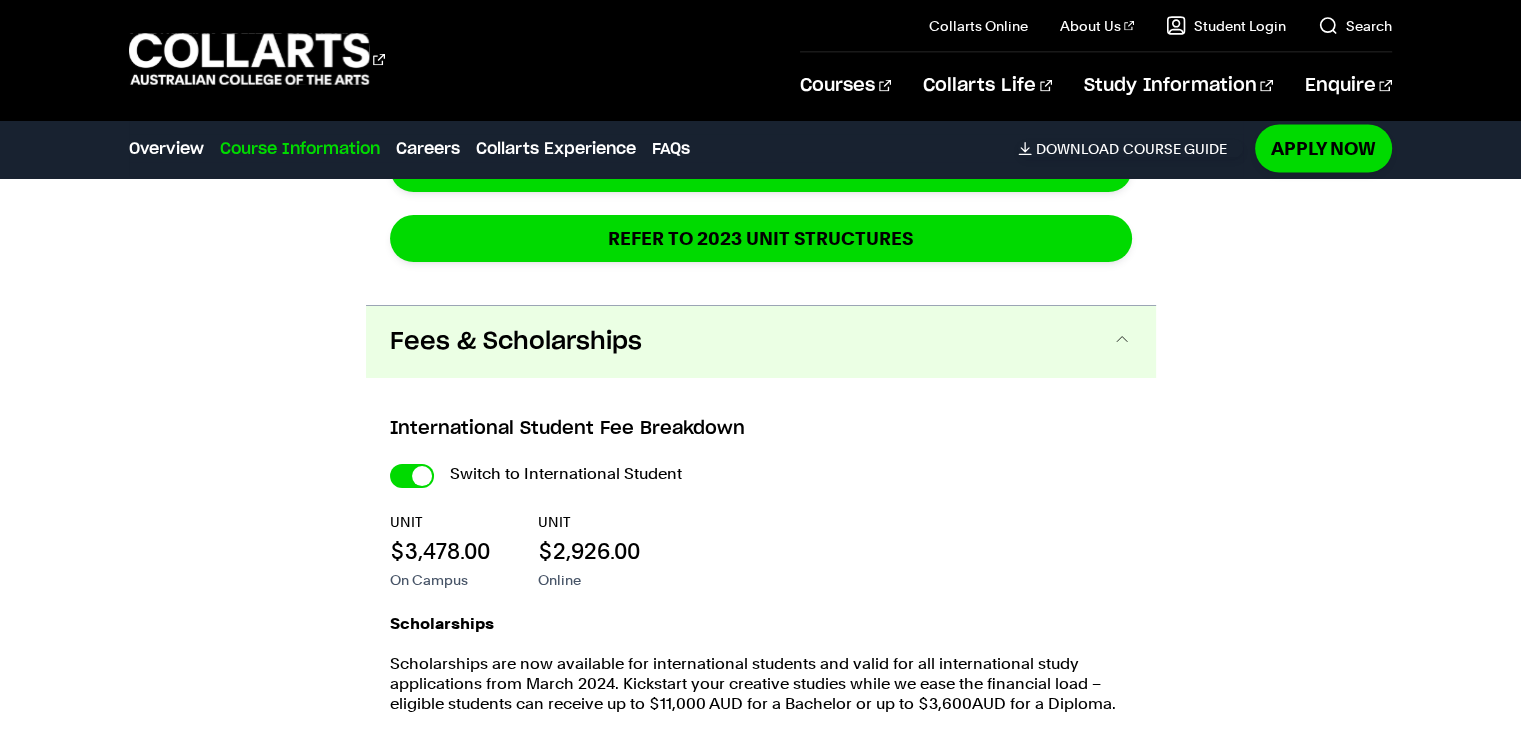 scroll, scrollTop: 4014, scrollLeft: 0, axis: vertical 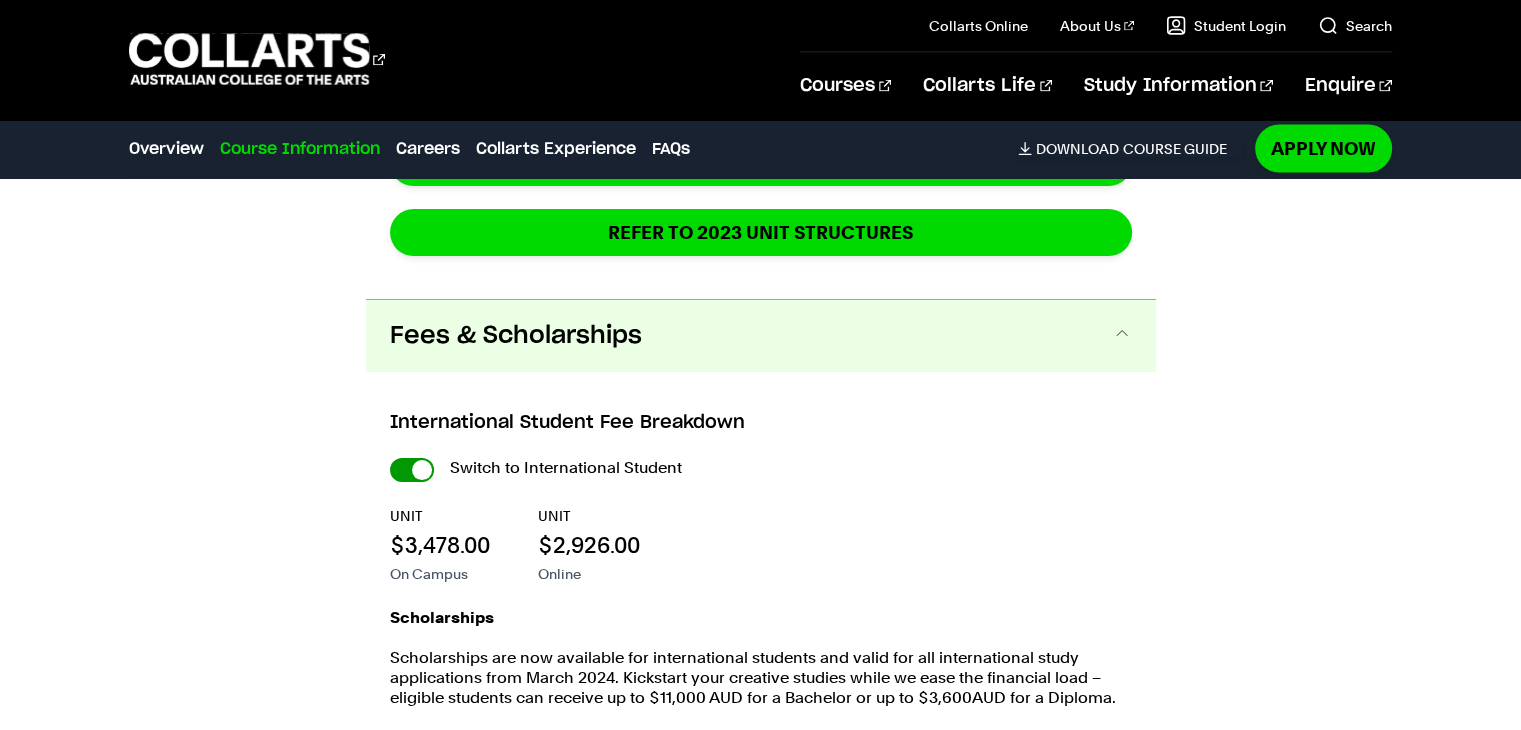 click on "International Student" at bounding box center (0, 0) 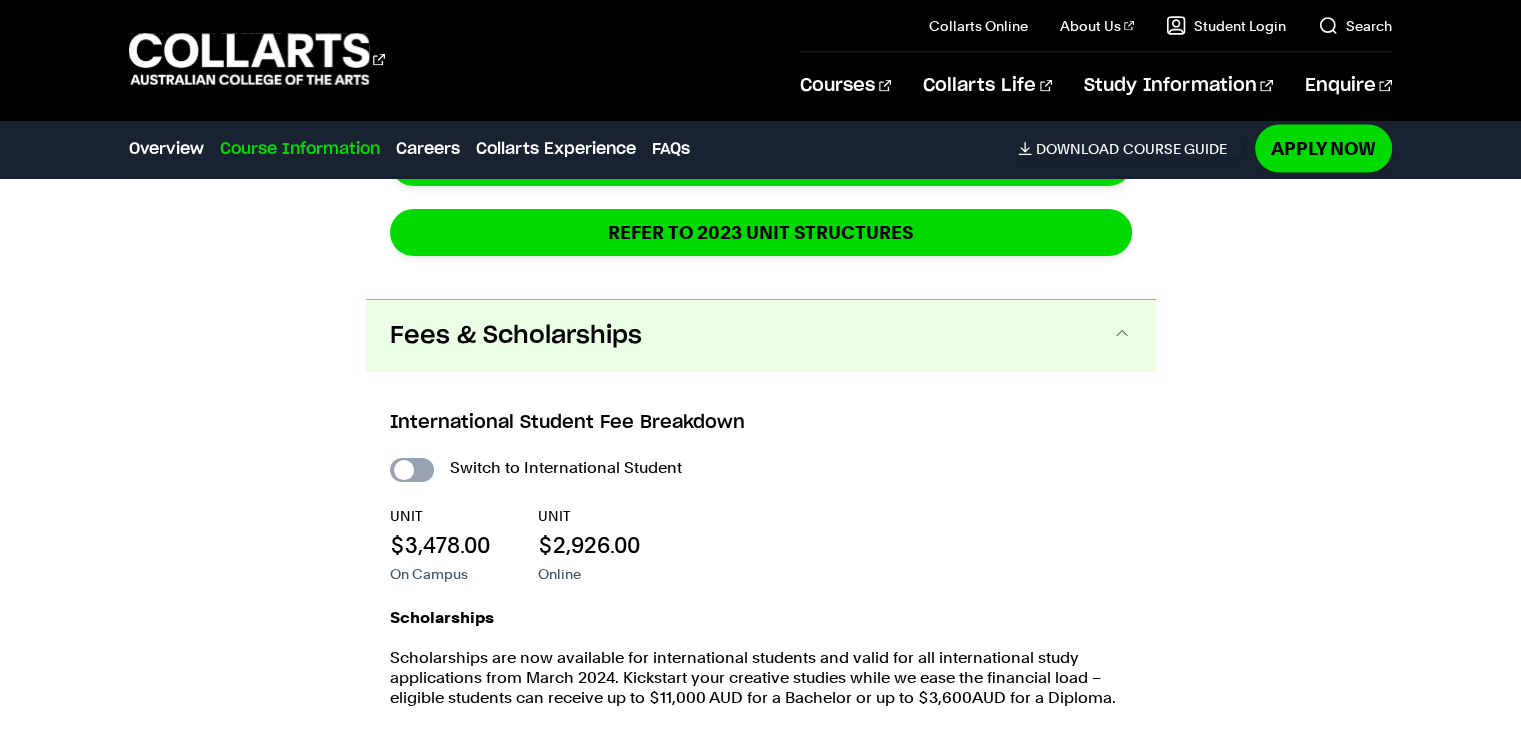 checkbox on "false" 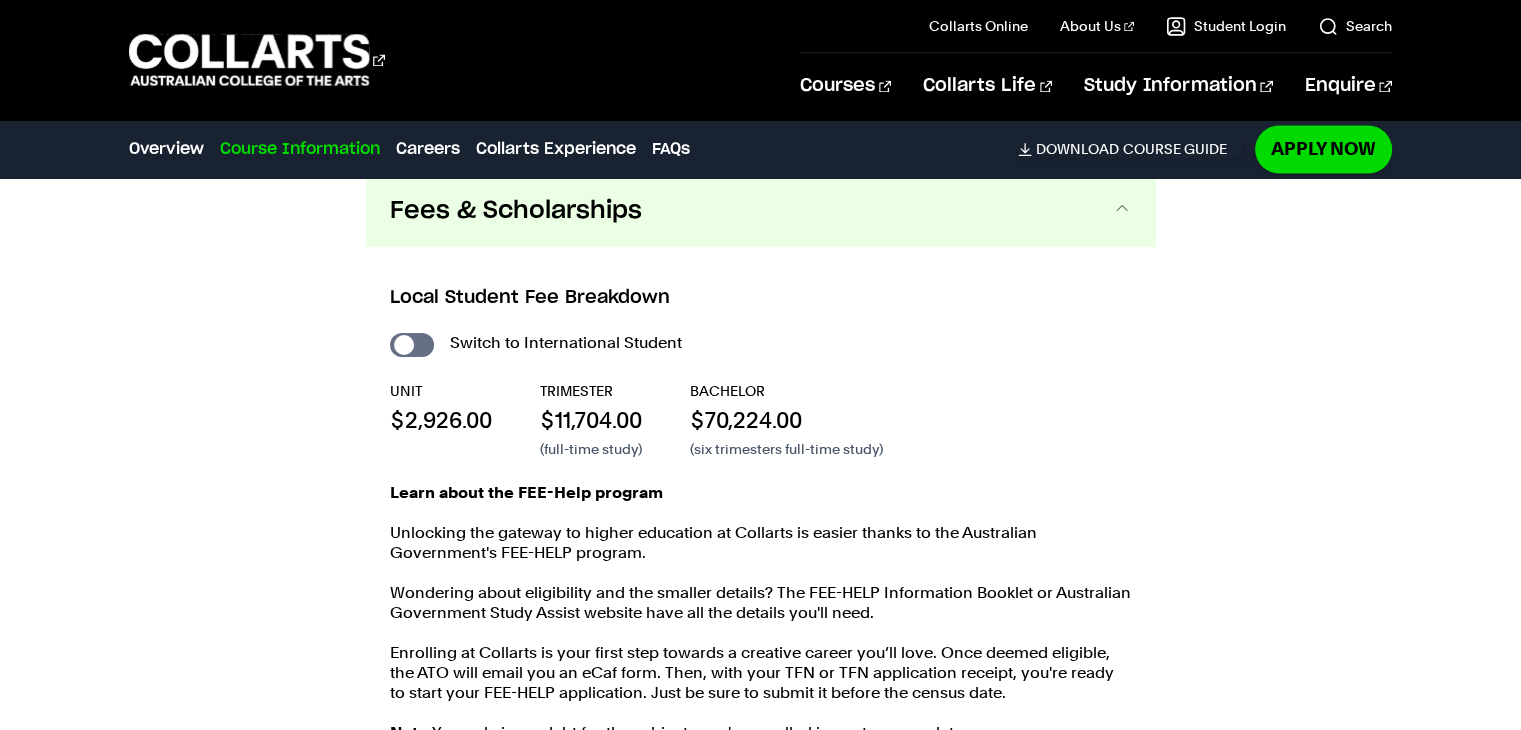 scroll, scrollTop: 3617, scrollLeft: 0, axis: vertical 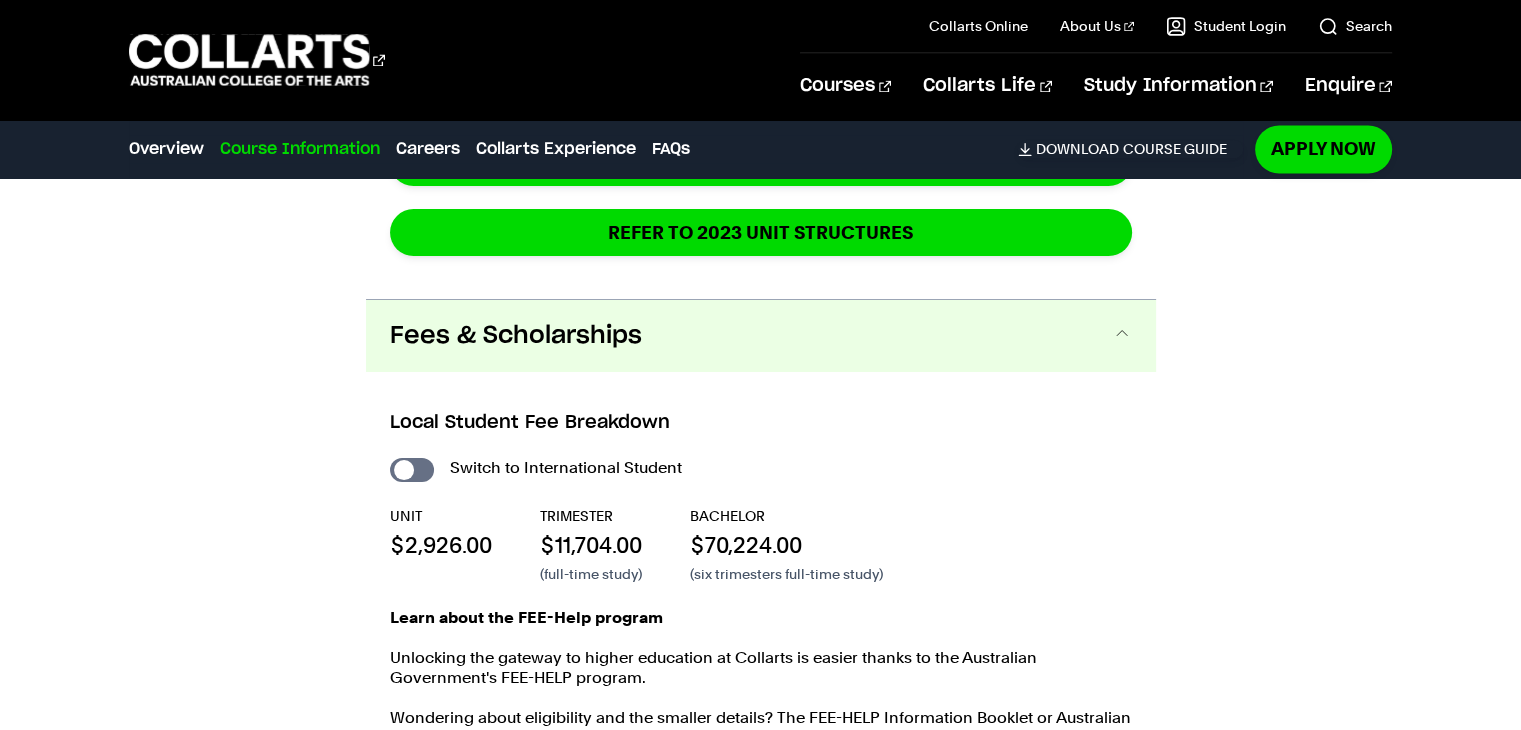 click on "Fees & Scholarships" at bounding box center [516, 336] 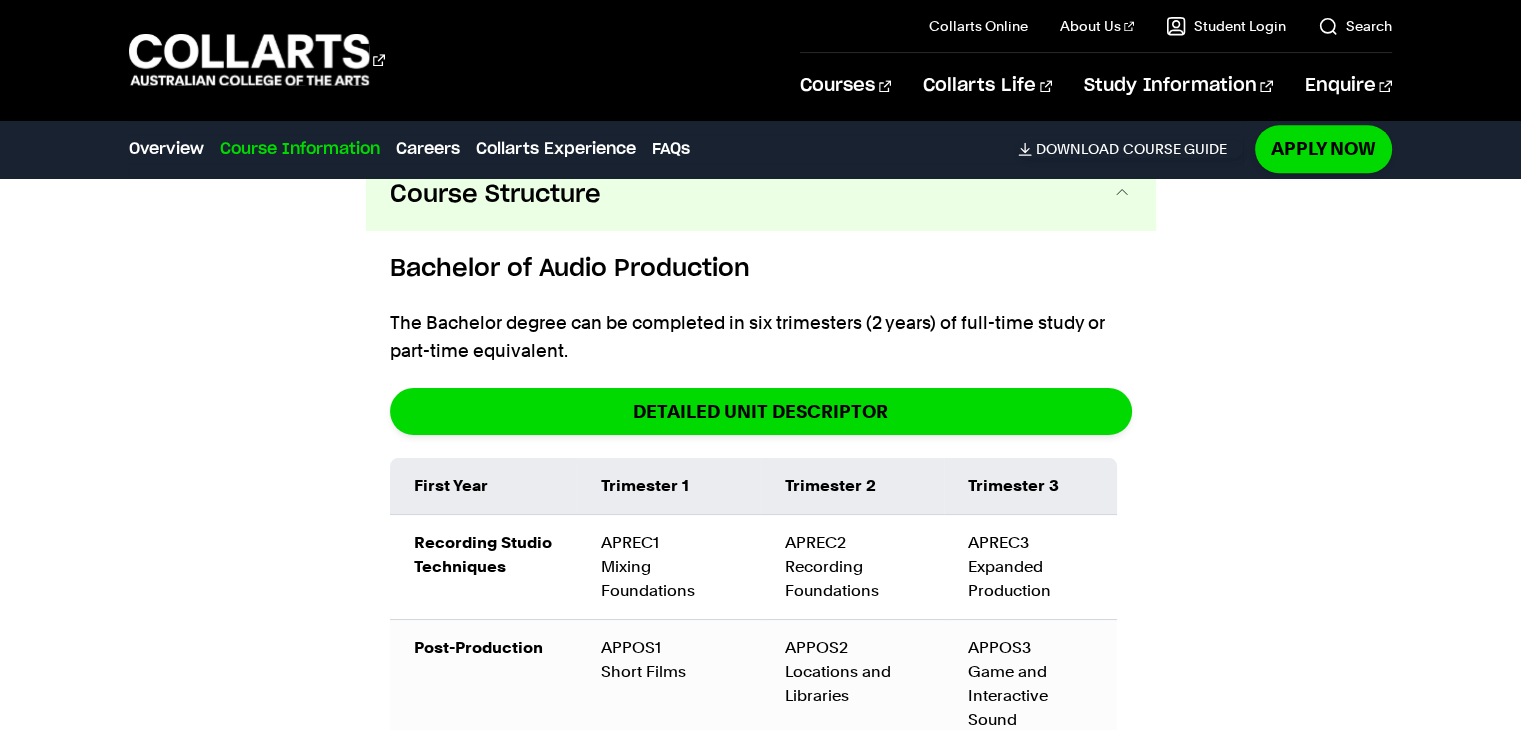 scroll, scrollTop: 2145, scrollLeft: 0, axis: vertical 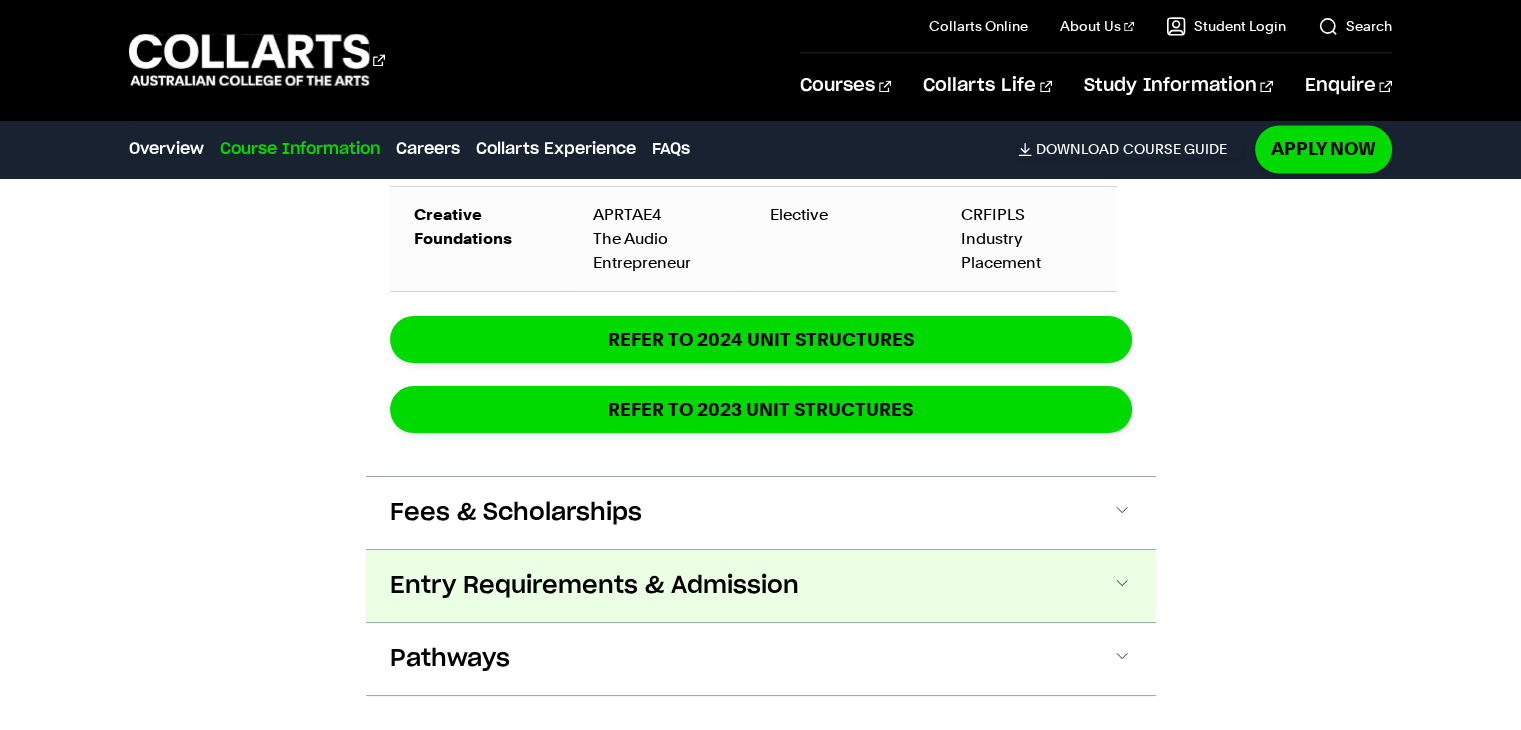 click on "Entry Requirements & Admission" at bounding box center (761, 586) 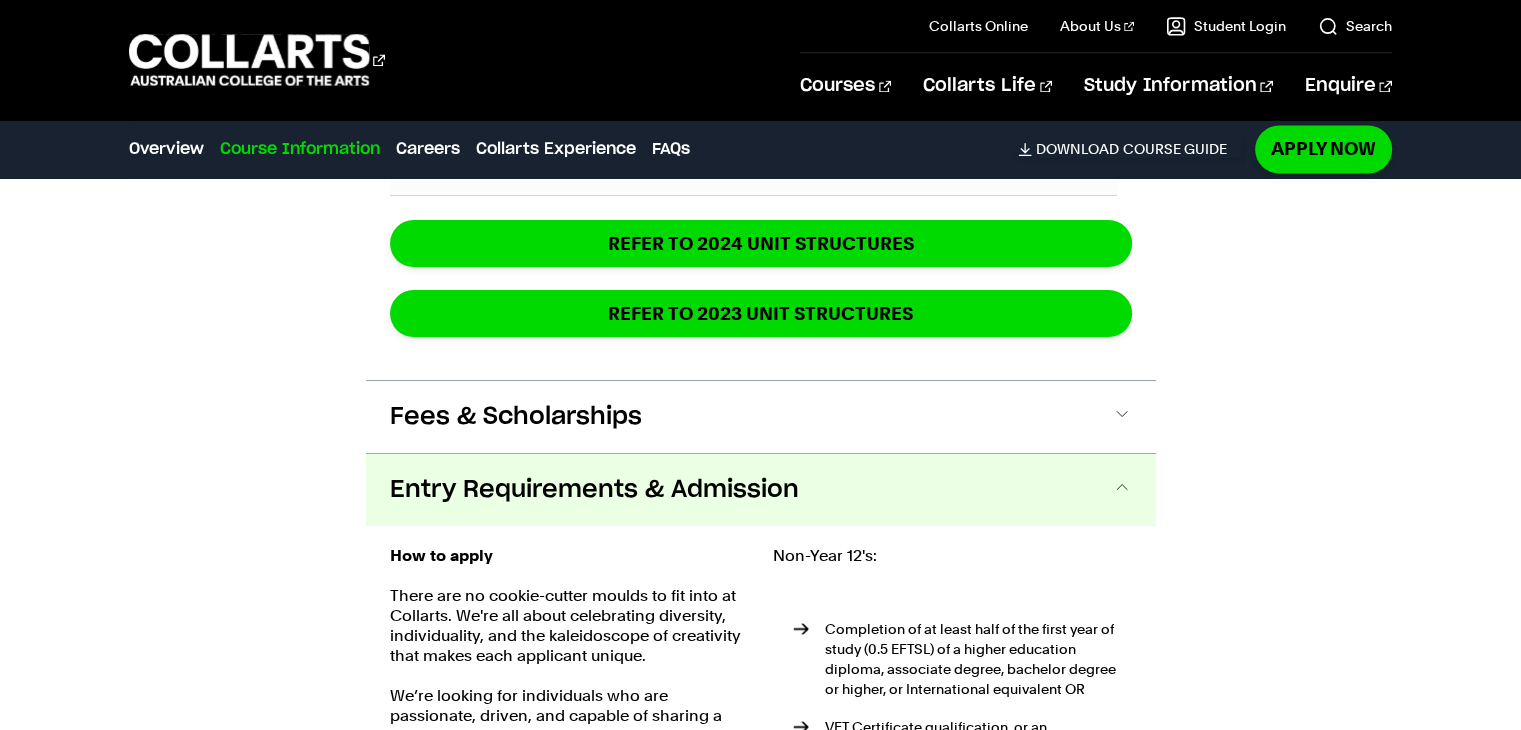 click on "Entry Requirements & Admission" at bounding box center (761, 490) 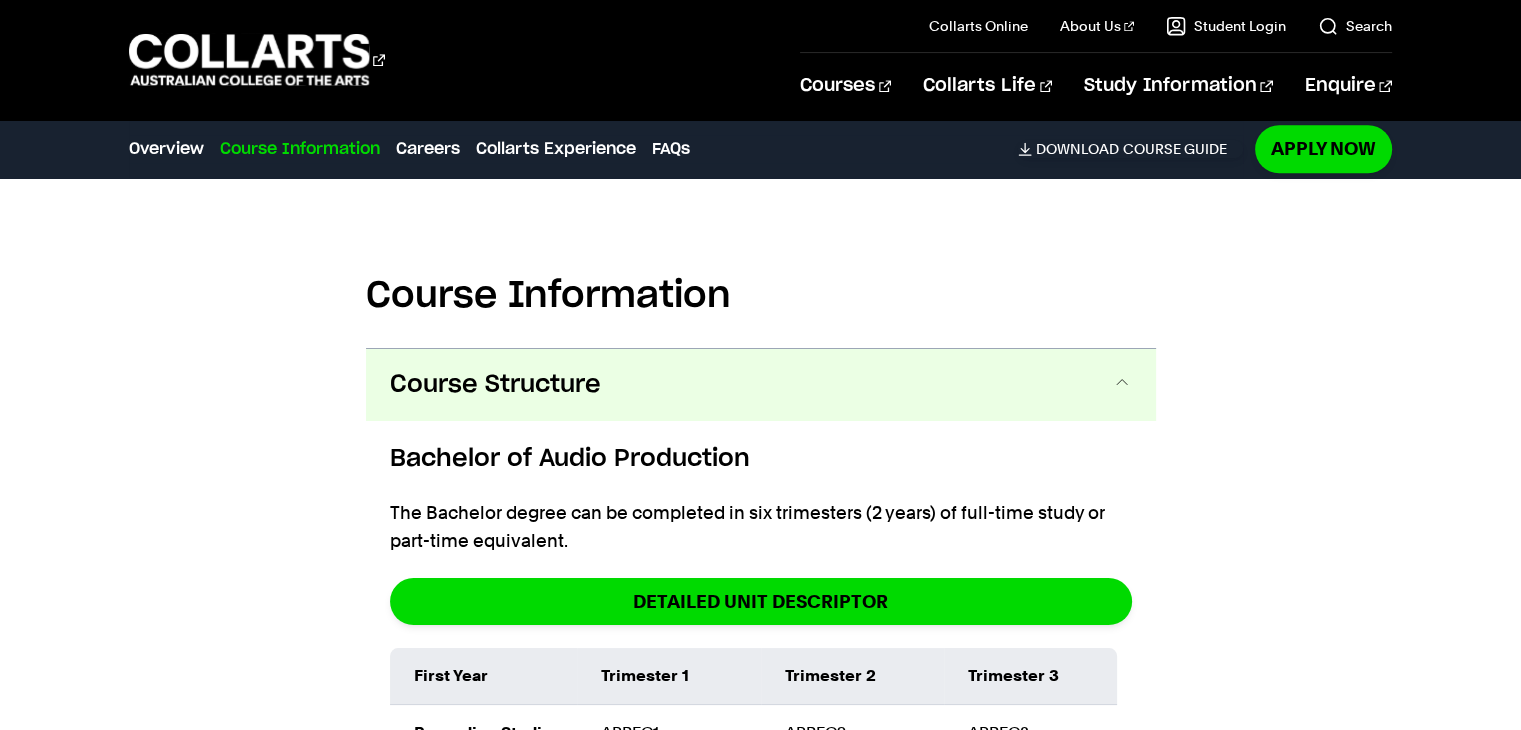 scroll, scrollTop: 1959, scrollLeft: 0, axis: vertical 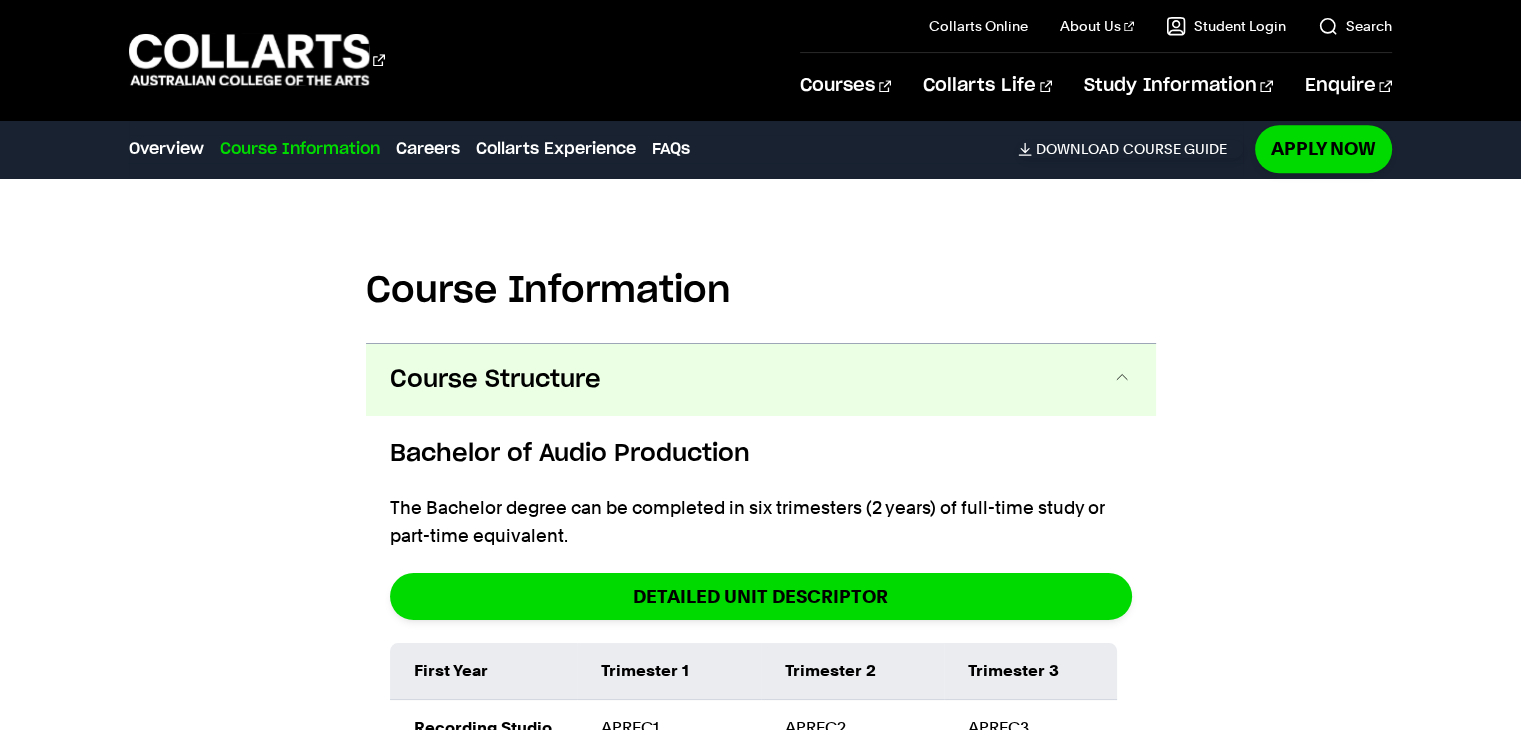 click on "Bachelor of Audio Production
The Bachelor degree can be completed in six trimesters (2 years) of full-time study or part-time equivalent.
DETAILED UNIT DESCRIPTOR
First Year
Trimester 1
Trimester 2
Trimester 3
Recording Studio Techniques
APREC1 Mixing Foundations
APREC2 Recording Foundations
APREC3 Expanded Production
Post-Production
APPOS1 Short Films
APPOS2 Locations and Libraries
APPOS3 Game and Interactive Sound
Live Production
APLIV1 Analogue Production
APLIV2 Digital Introduction and Monitors
APLIV3 Advanced Digital and Wireless
Creative Foundations
CRFCRFS Creative Foundations
CRFIFOS Industry Foundations
APRACO3 Acoustics
First Year Trimester 1 Recording Studio Techniques APREC1 Mixing Foundations Post-Production
APPOS1 Short Films
Live Production
APLIV1 Analogue Production
Creative Foundations
CRFCRFS Creative Foundations
Trimester 2" at bounding box center [761, 1111] 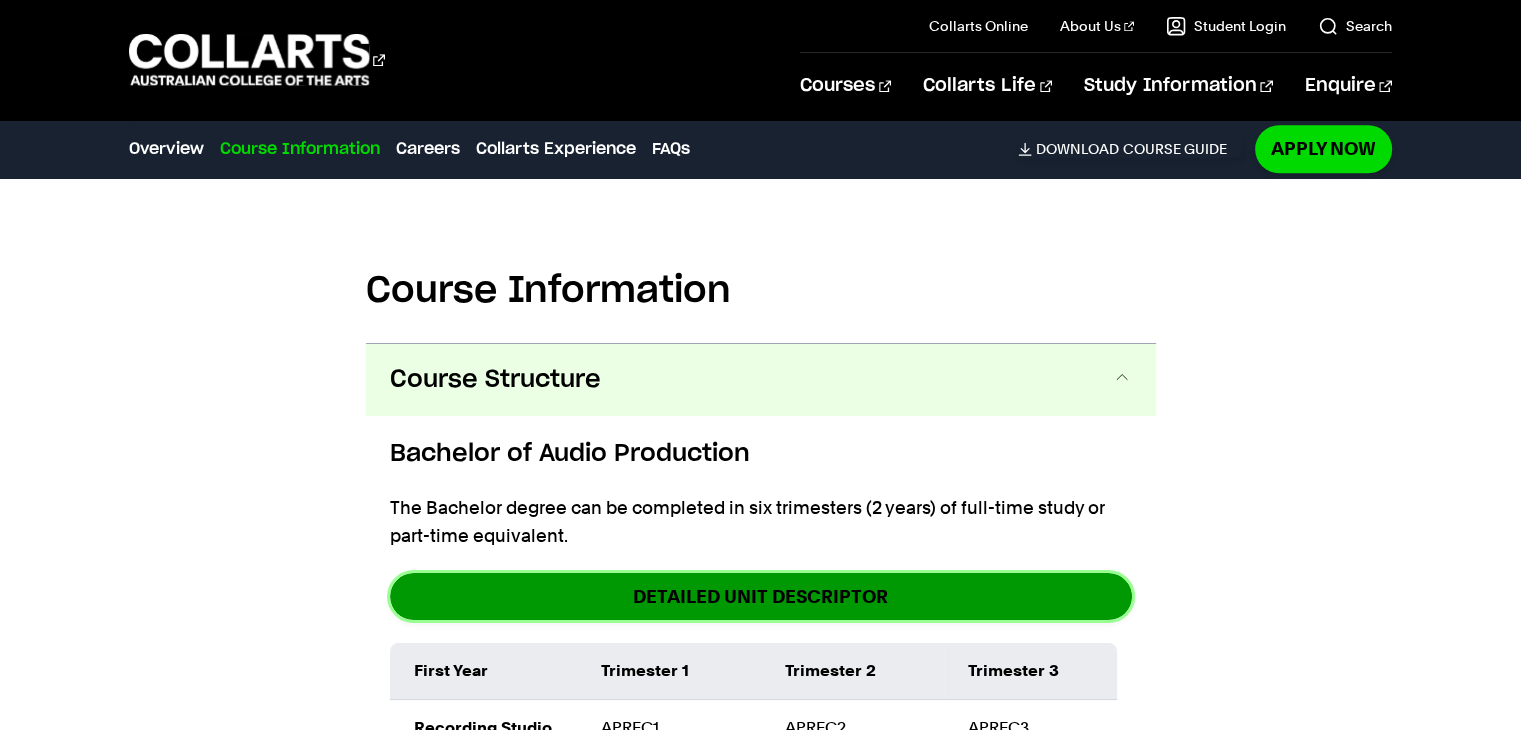 click on "DETAILED UNIT DESCRIPTOR" at bounding box center [761, 596] 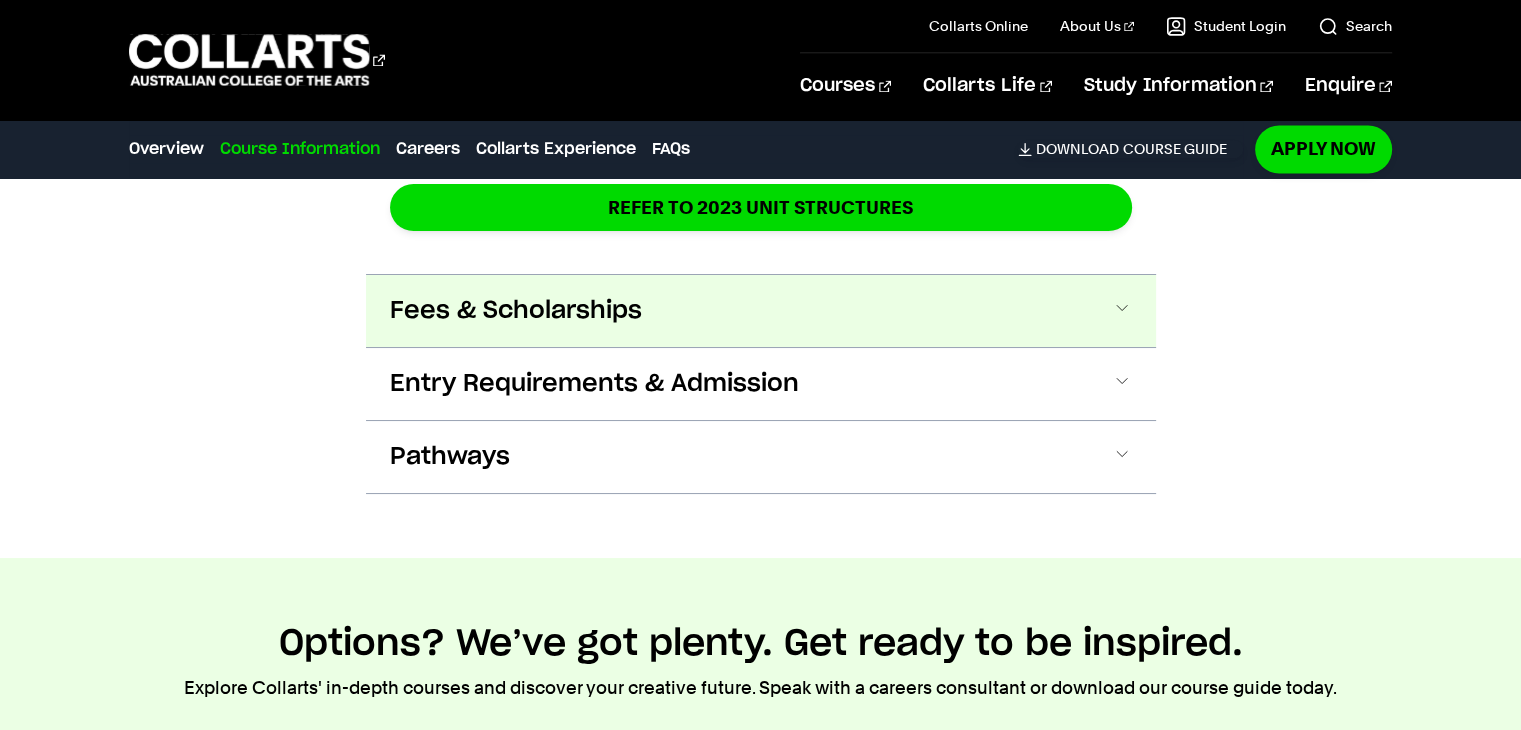 click on "Fees & Scholarships" at bounding box center (761, 311) 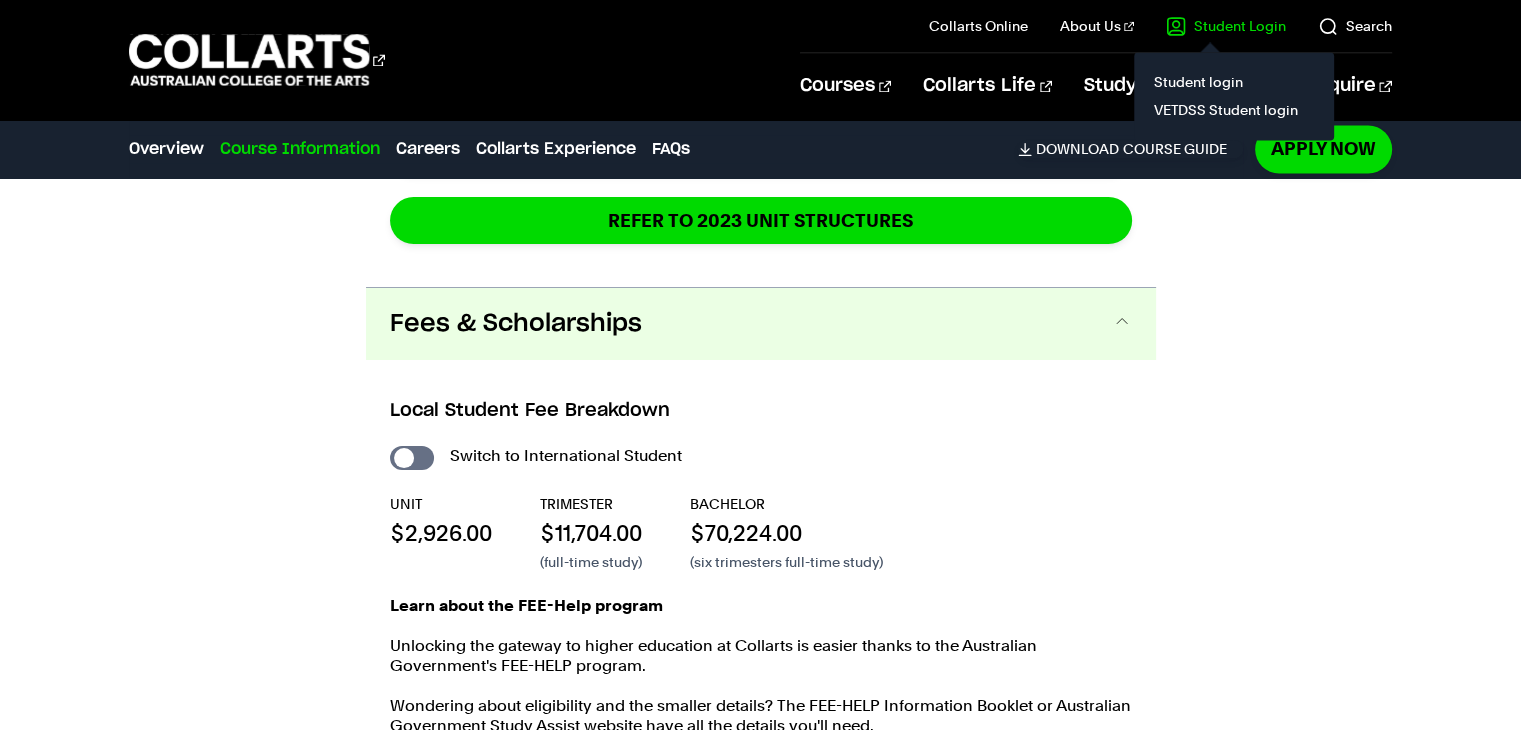 scroll, scrollTop: 3474, scrollLeft: 0, axis: vertical 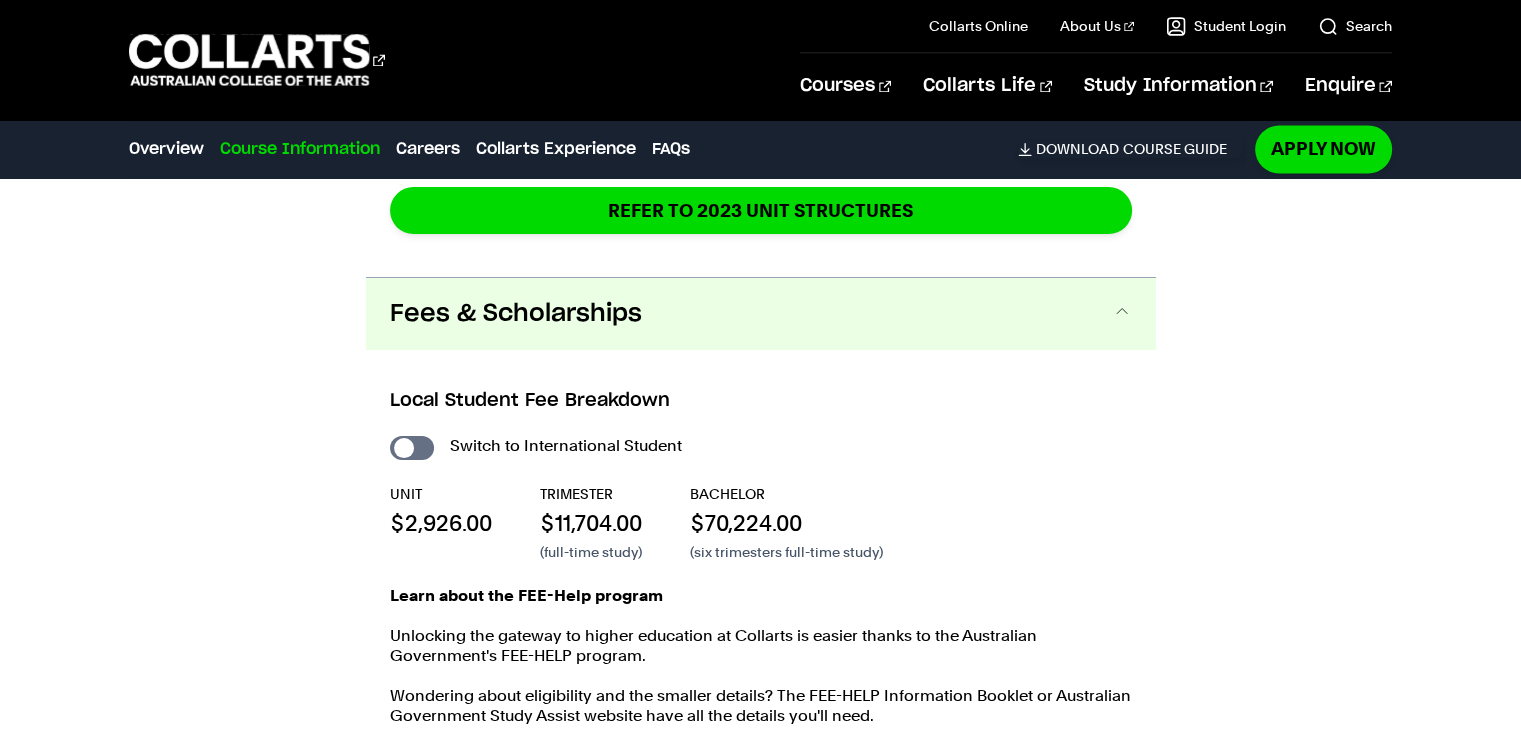 drag, startPoint x: 1228, startPoint y: 219, endPoint x: 720, endPoint y: 309, distance: 515.9108 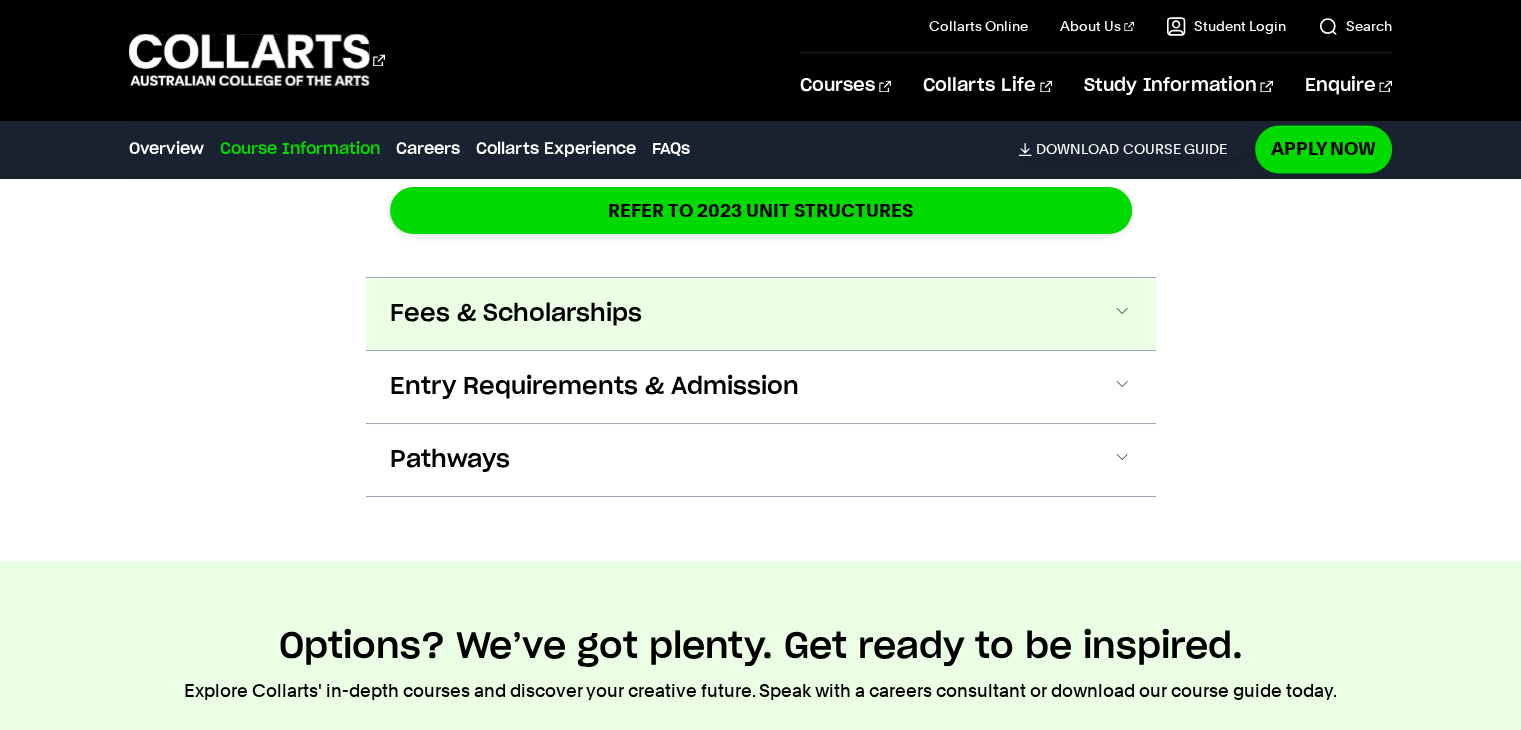 click on "Fees & Scholarships" at bounding box center [761, 314] 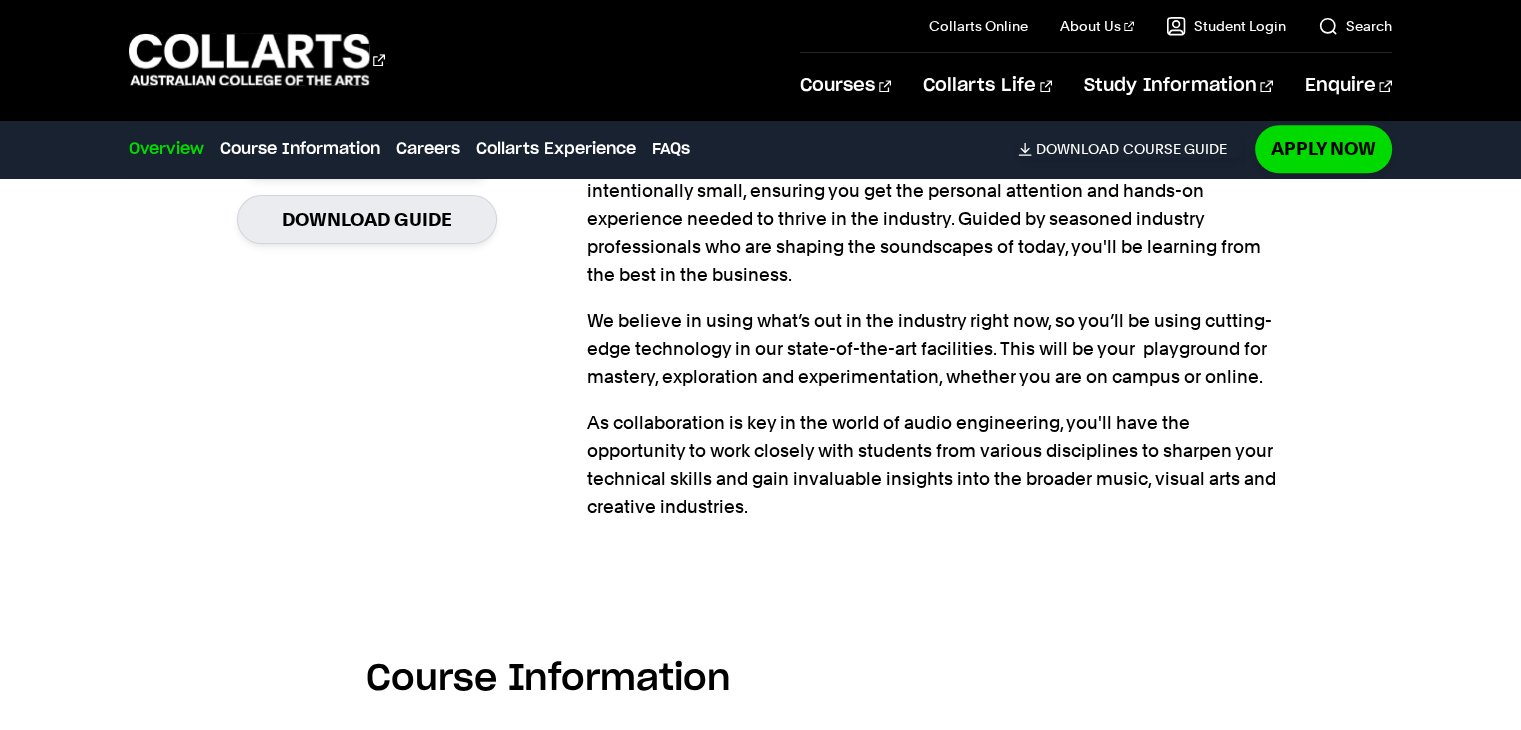 scroll, scrollTop: 1576, scrollLeft: 0, axis: vertical 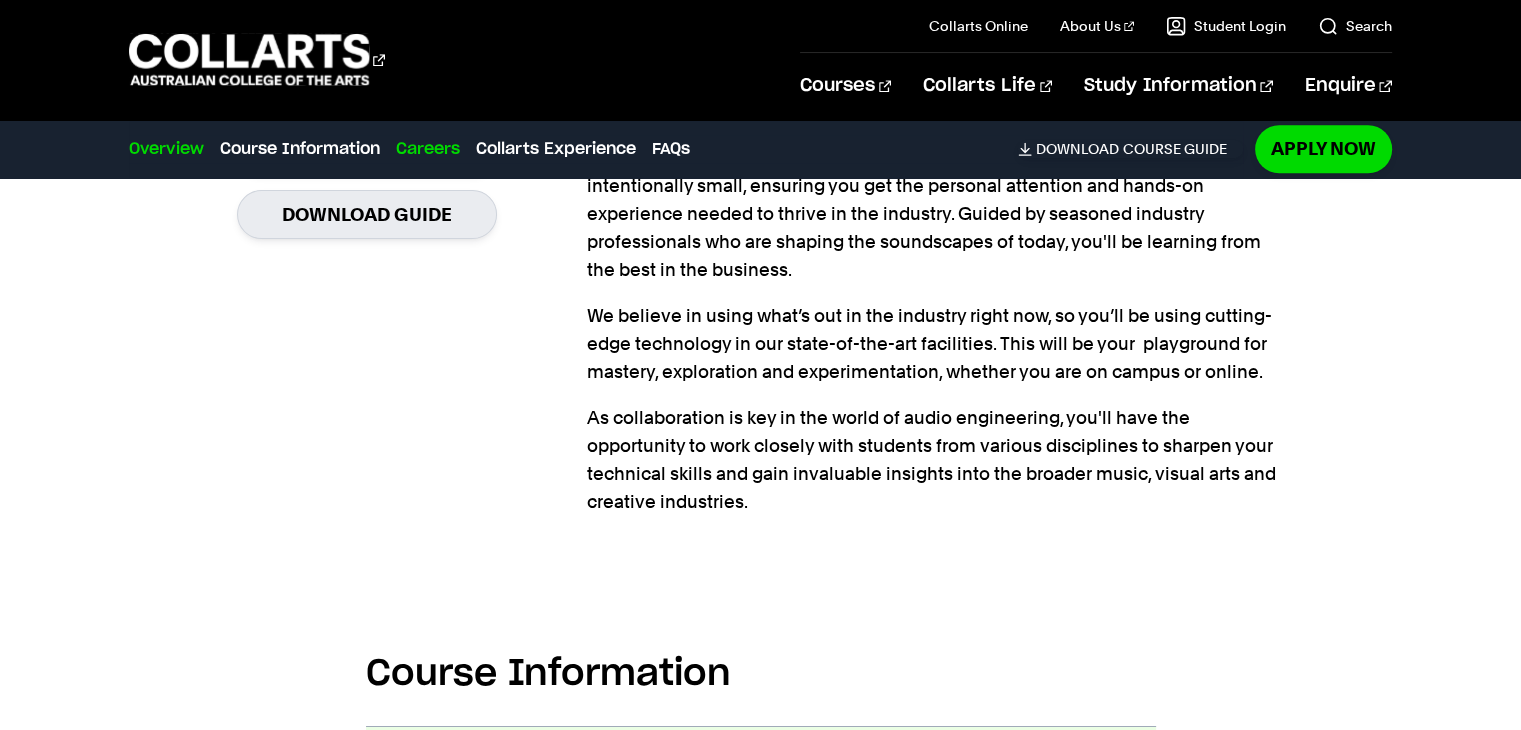 click on "Careers" at bounding box center (428, 149) 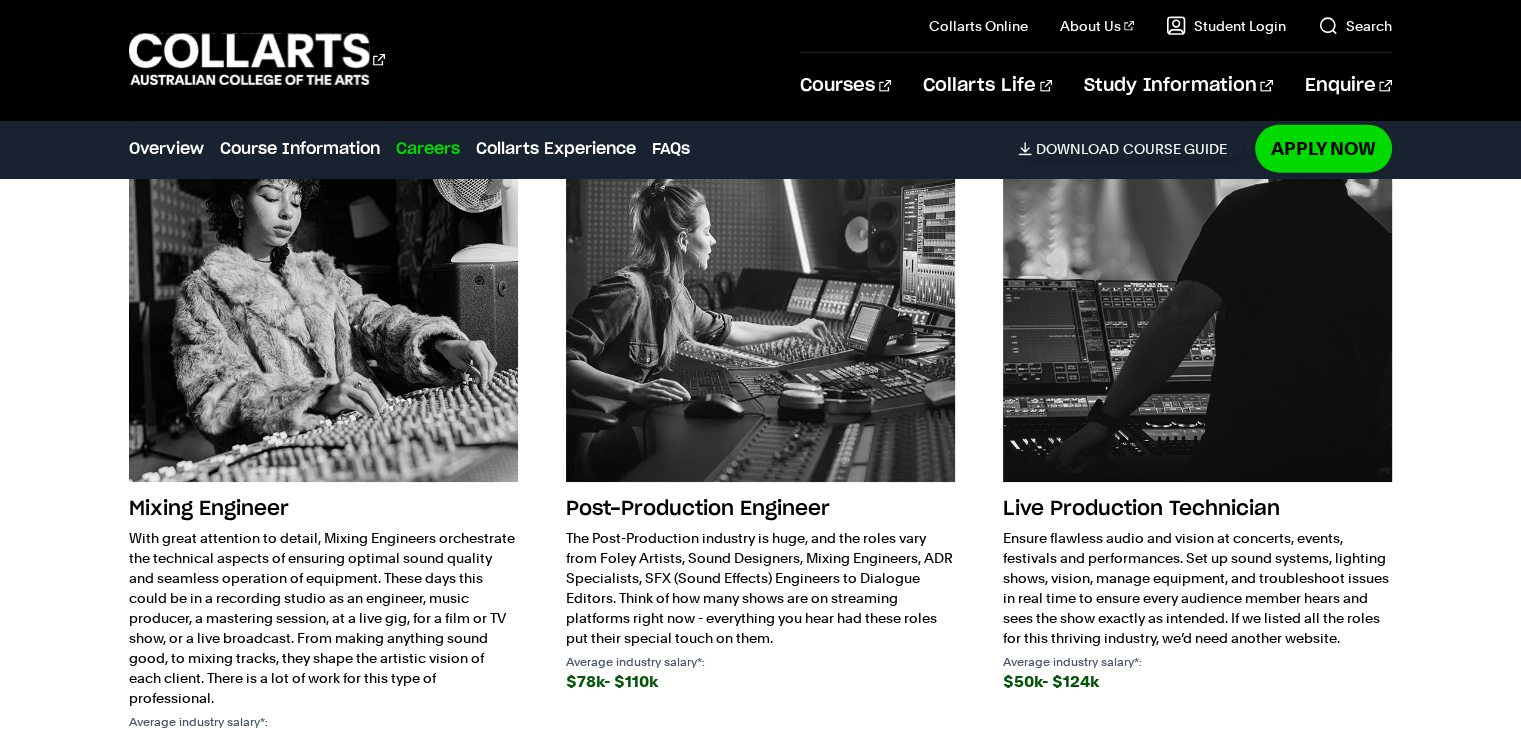 scroll, scrollTop: 5078, scrollLeft: 0, axis: vertical 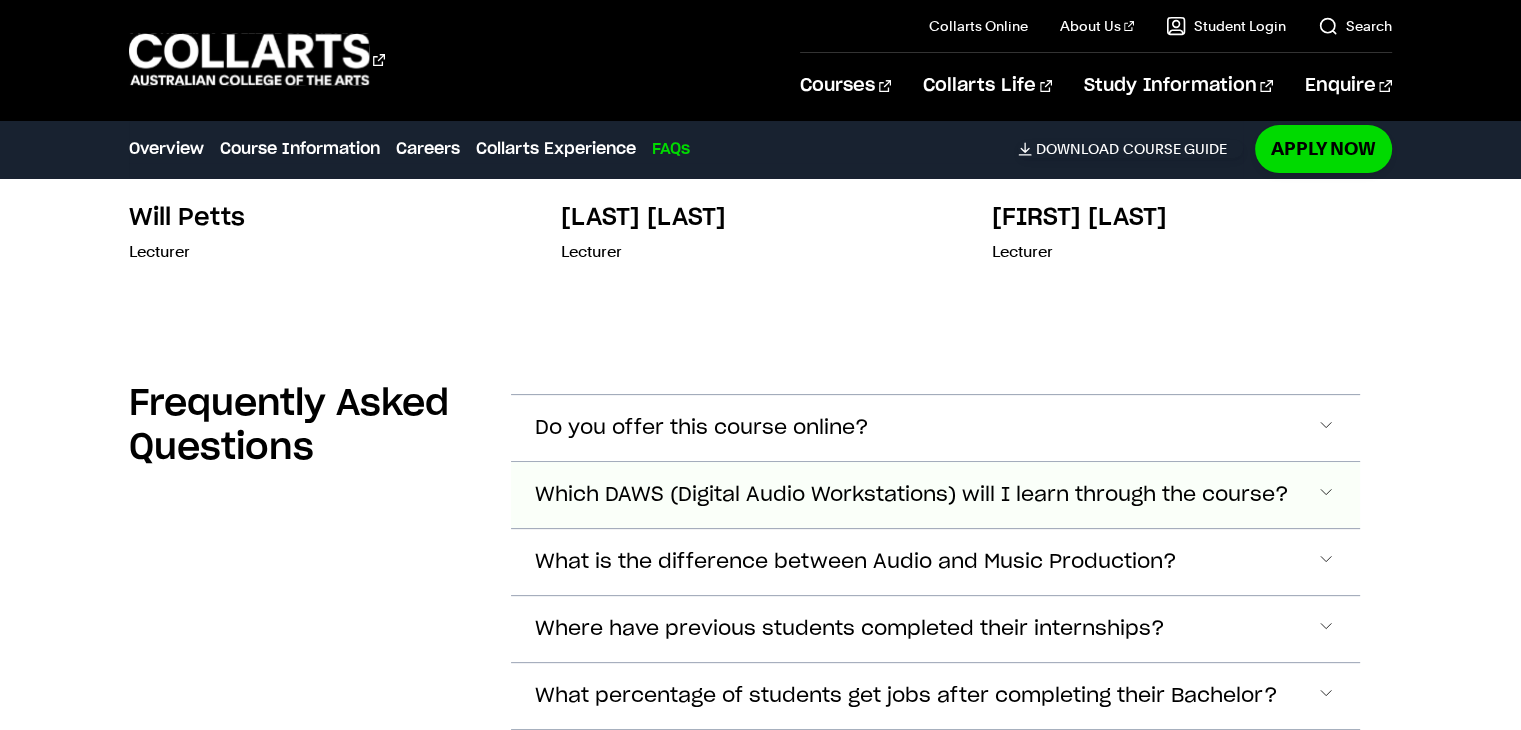 click on "Which DAWS (Digital Audio Workstations) will I learn through the course?" at bounding box center [702, 428] 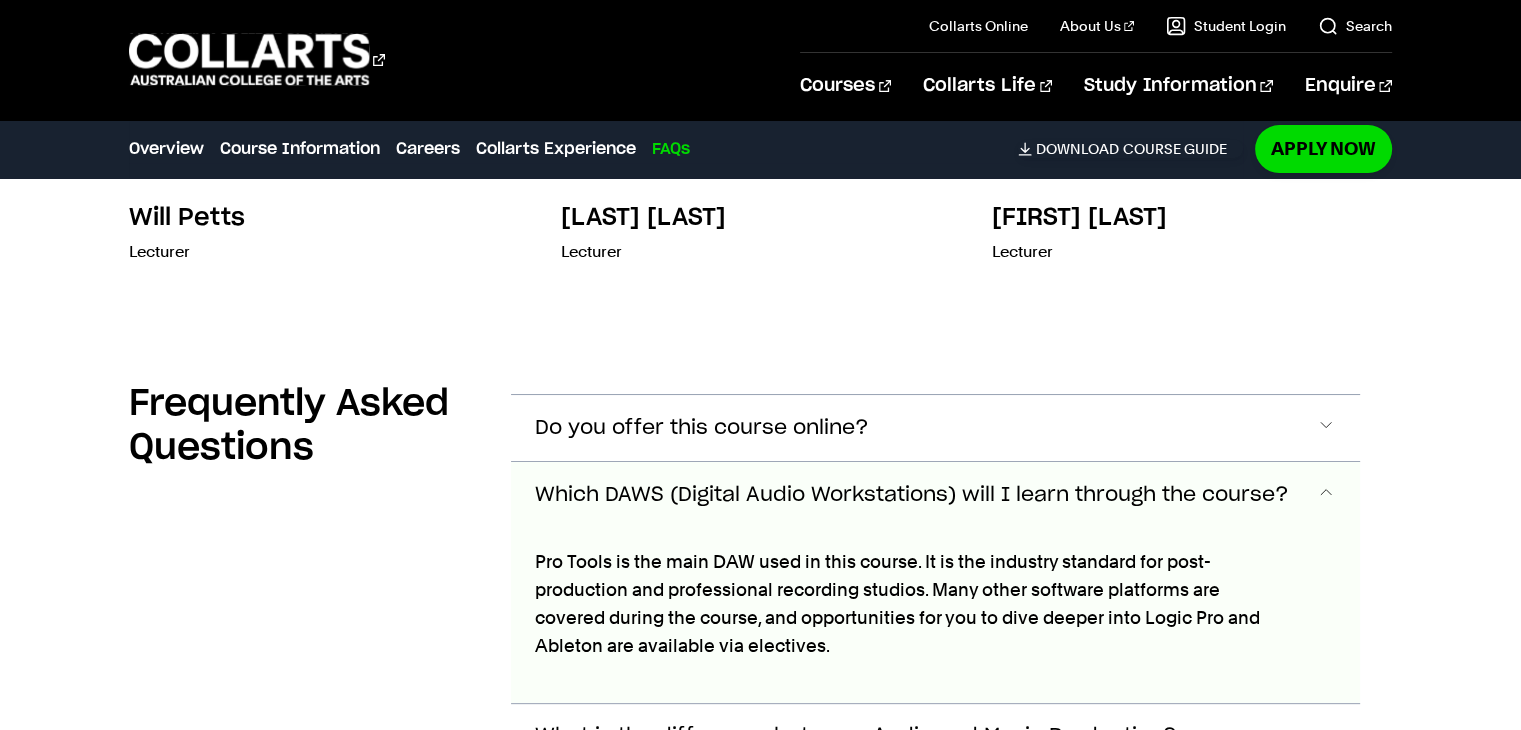 scroll, scrollTop: 8320, scrollLeft: 0, axis: vertical 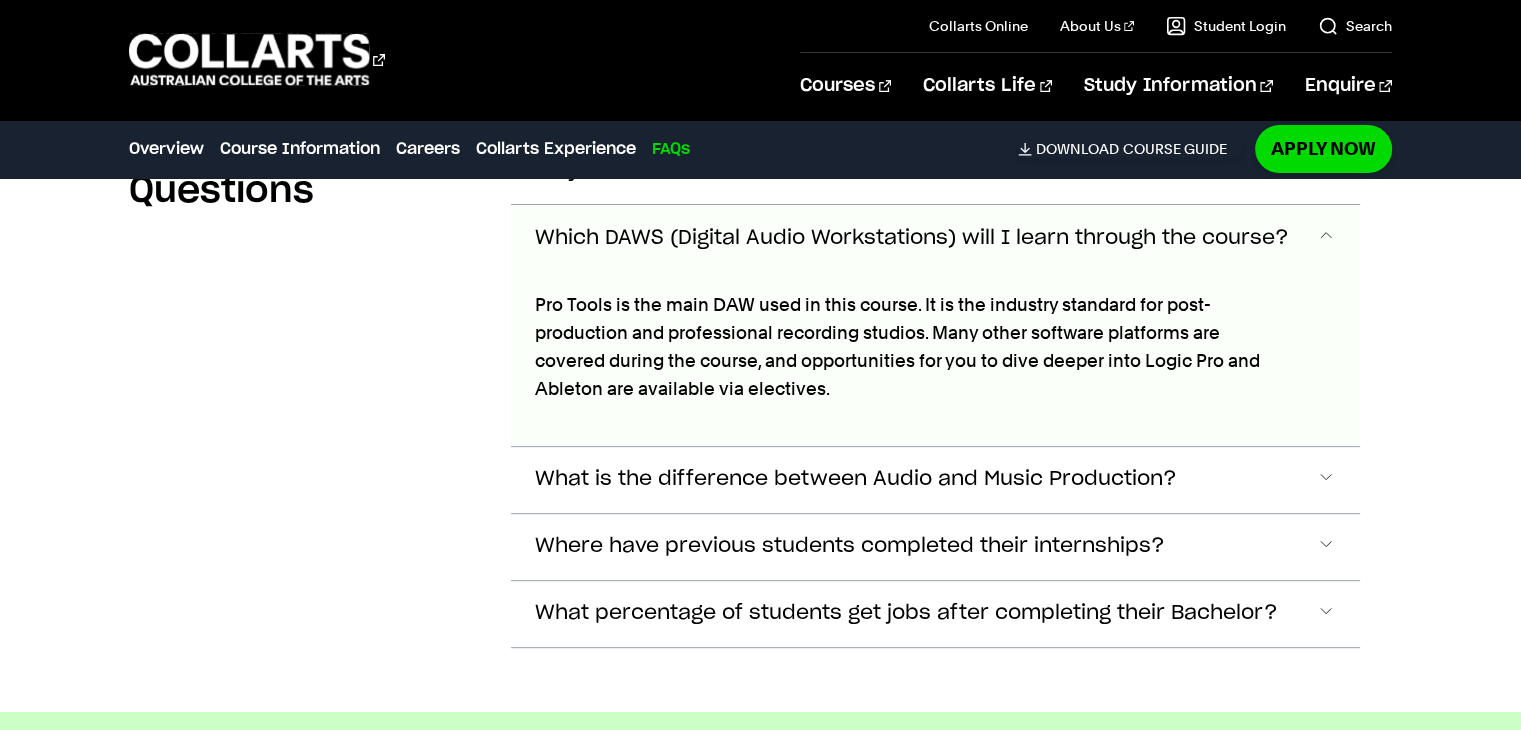 click on "Which DAWS (Digital Audio Workstations) will I learn through the course?" at bounding box center (935, 238) 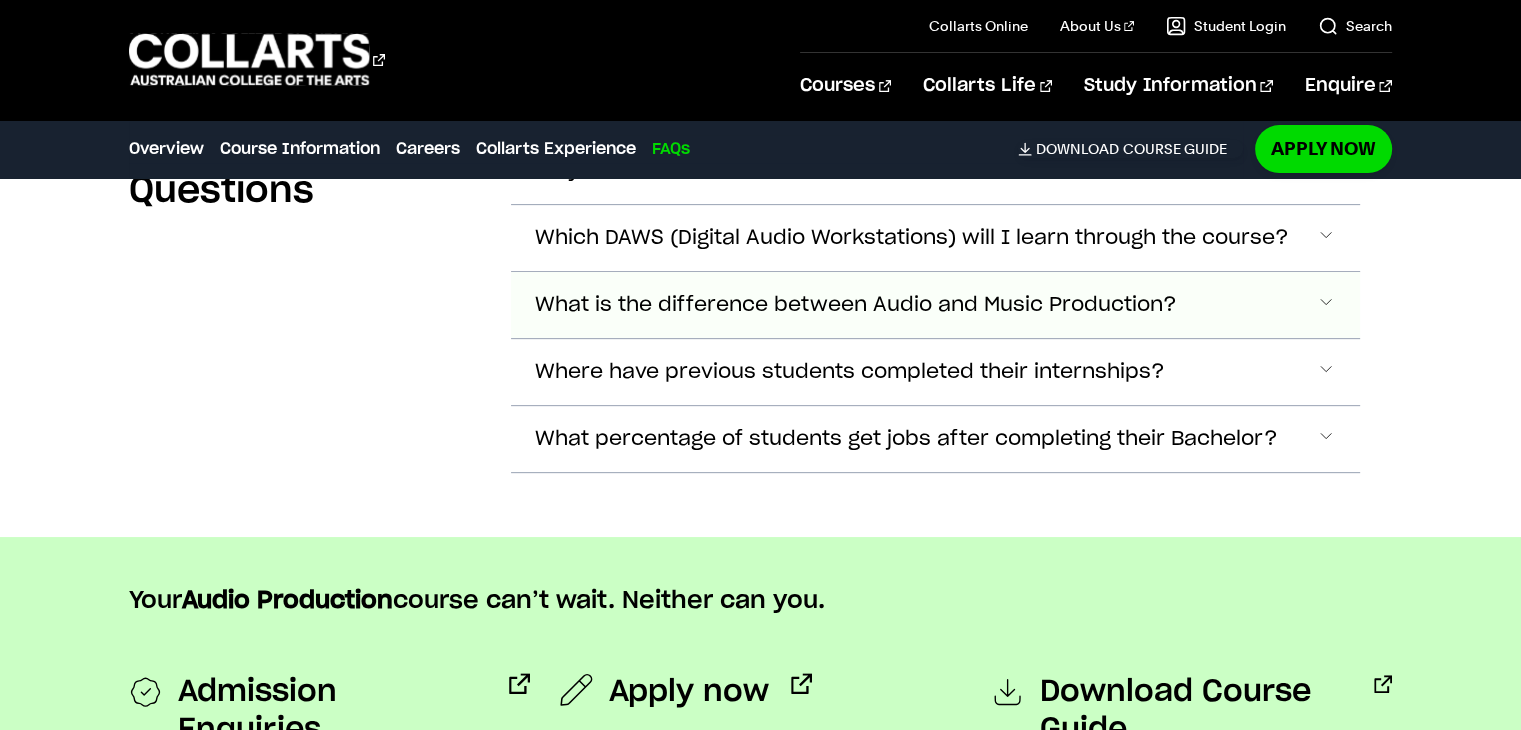 drag, startPoint x: 858, startPoint y: 275, endPoint x: 792, endPoint y: 250, distance: 70.5762 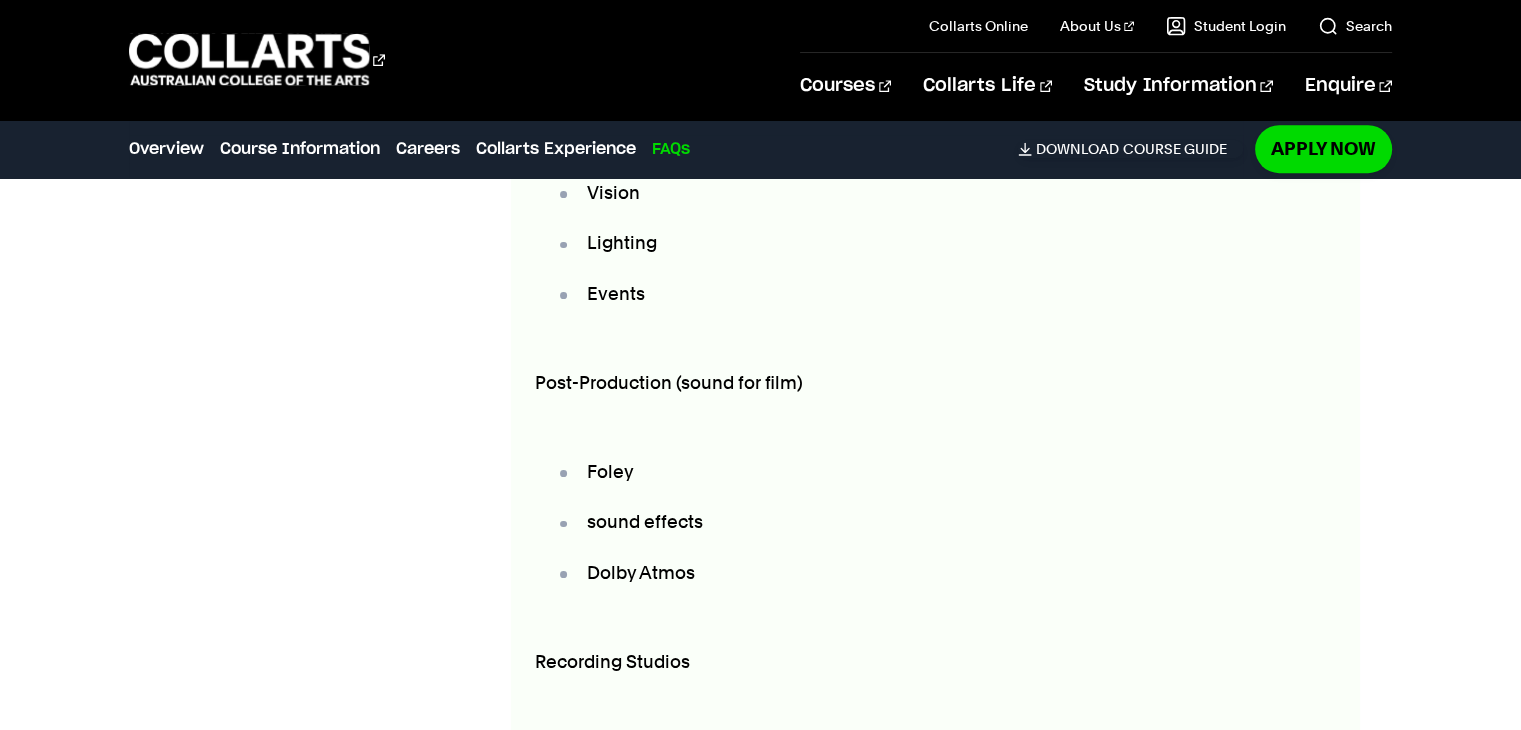 scroll, scrollTop: 8796, scrollLeft: 0, axis: vertical 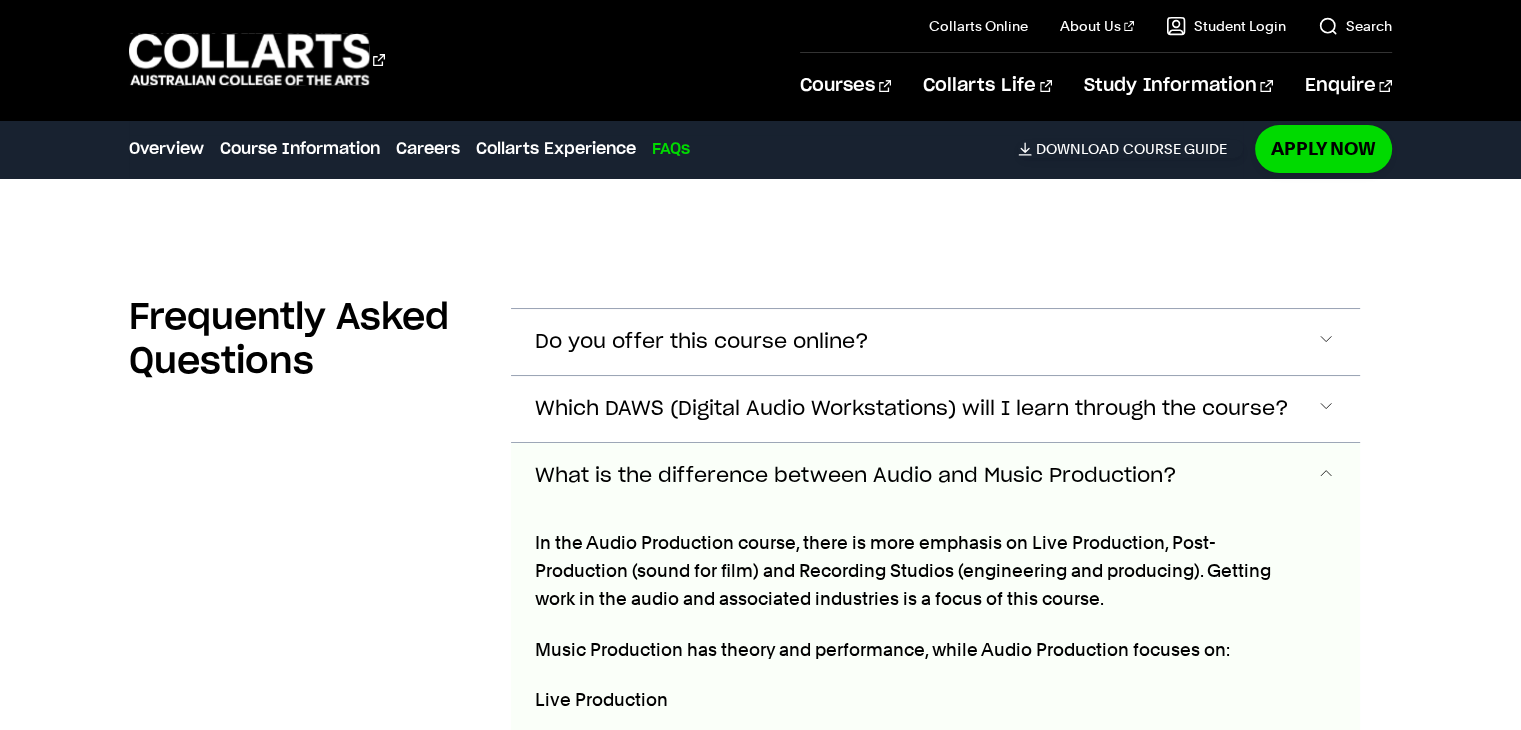 click on "What is the difference between Audio and Music Production?" at bounding box center [935, 476] 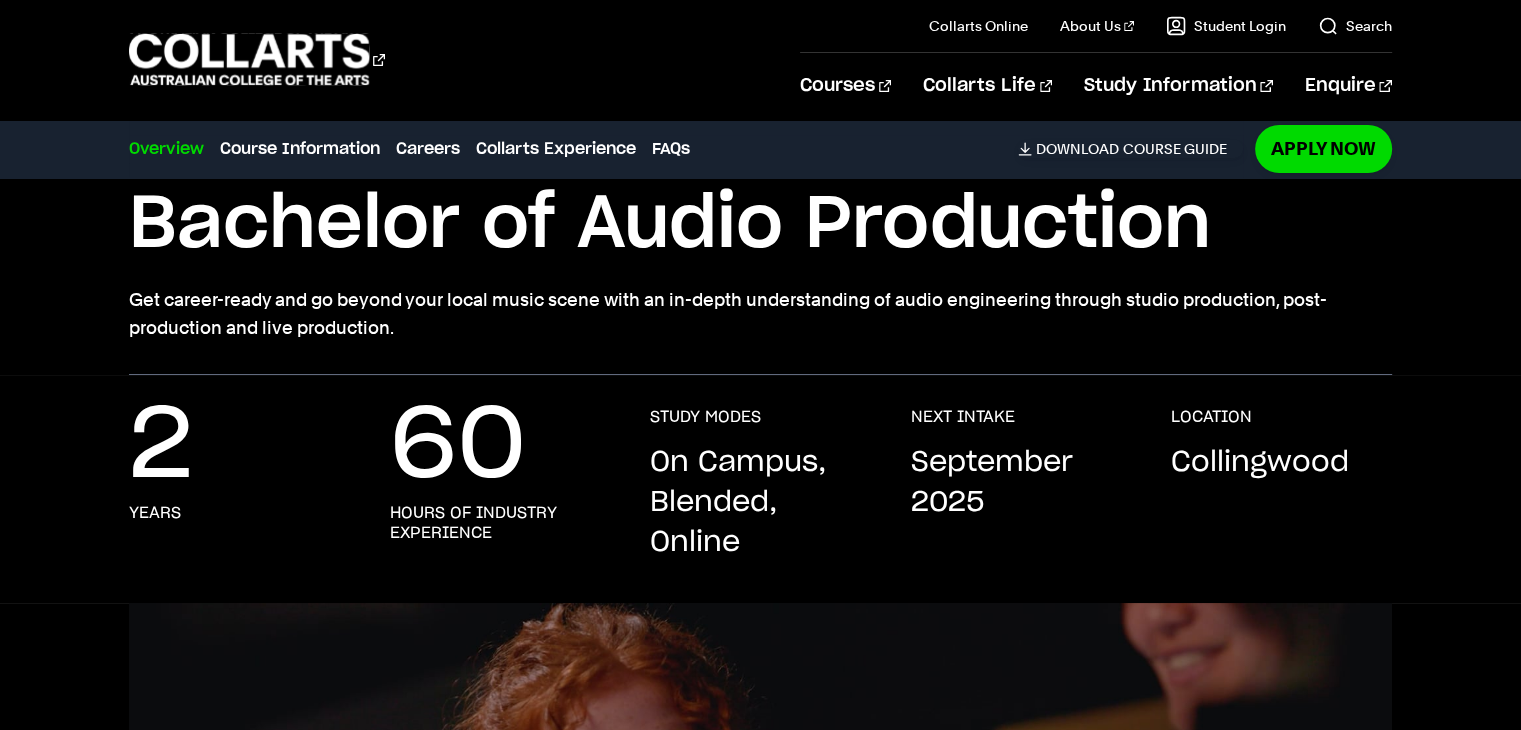scroll, scrollTop: 0, scrollLeft: 0, axis: both 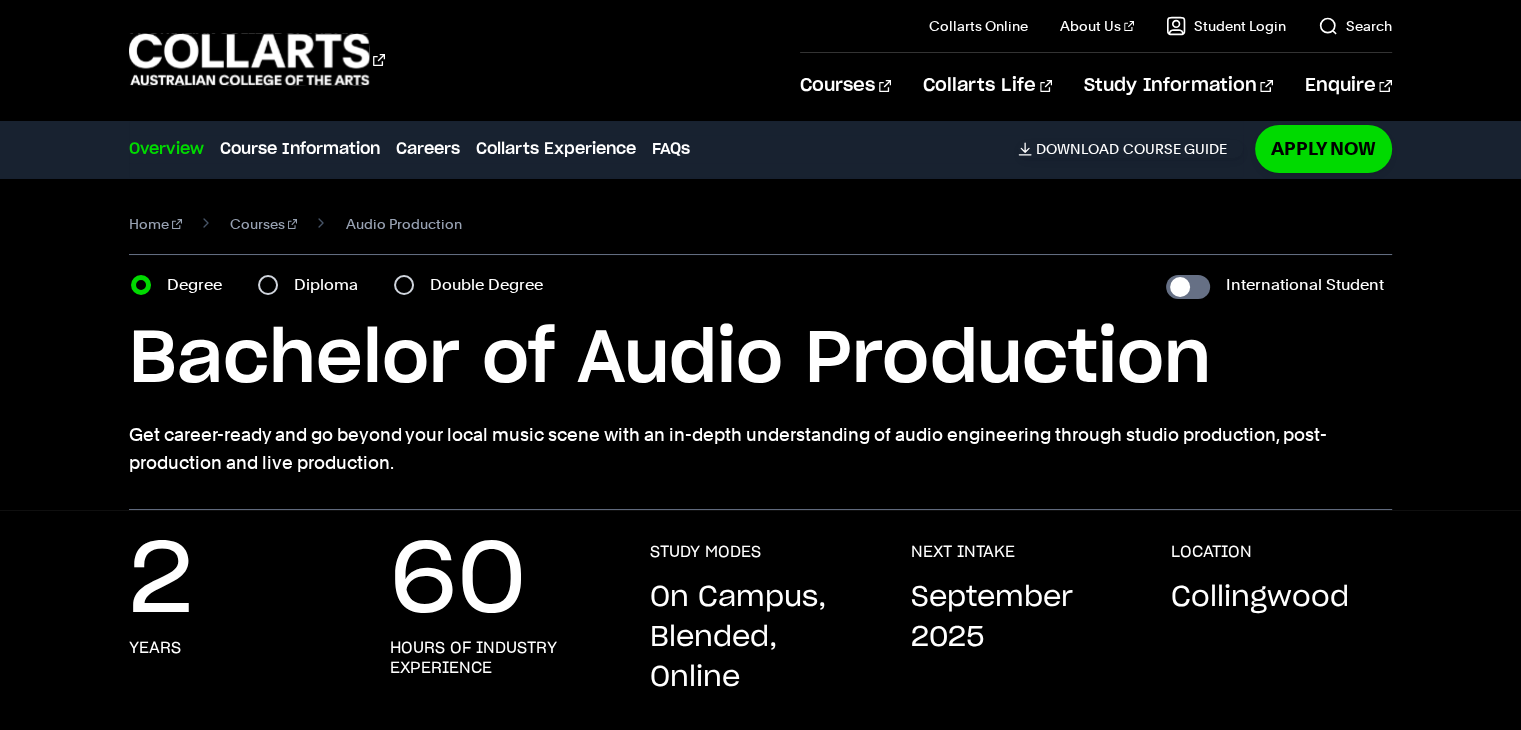 click on "Diploma" at bounding box center [332, 285] 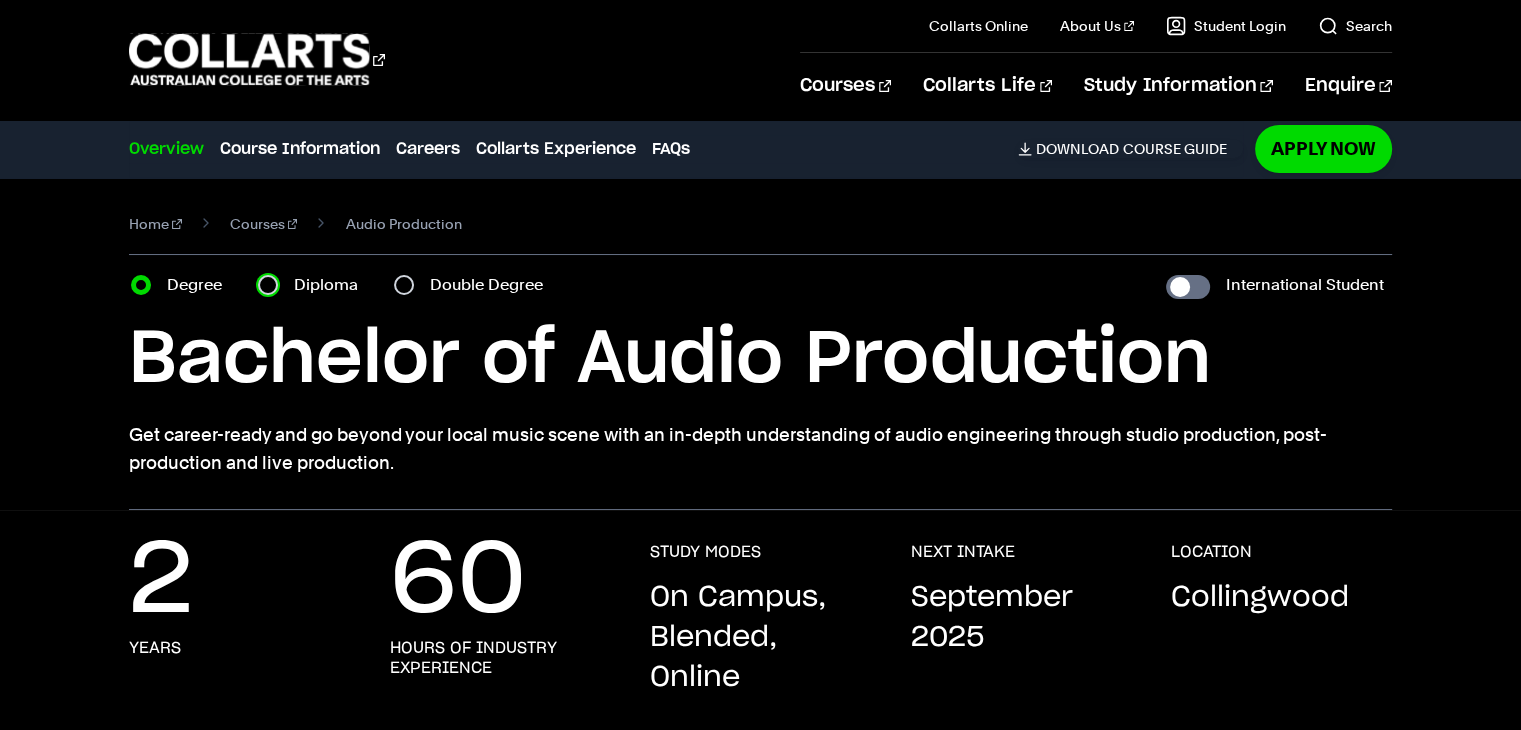 click on "Diploma" at bounding box center [268, 285] 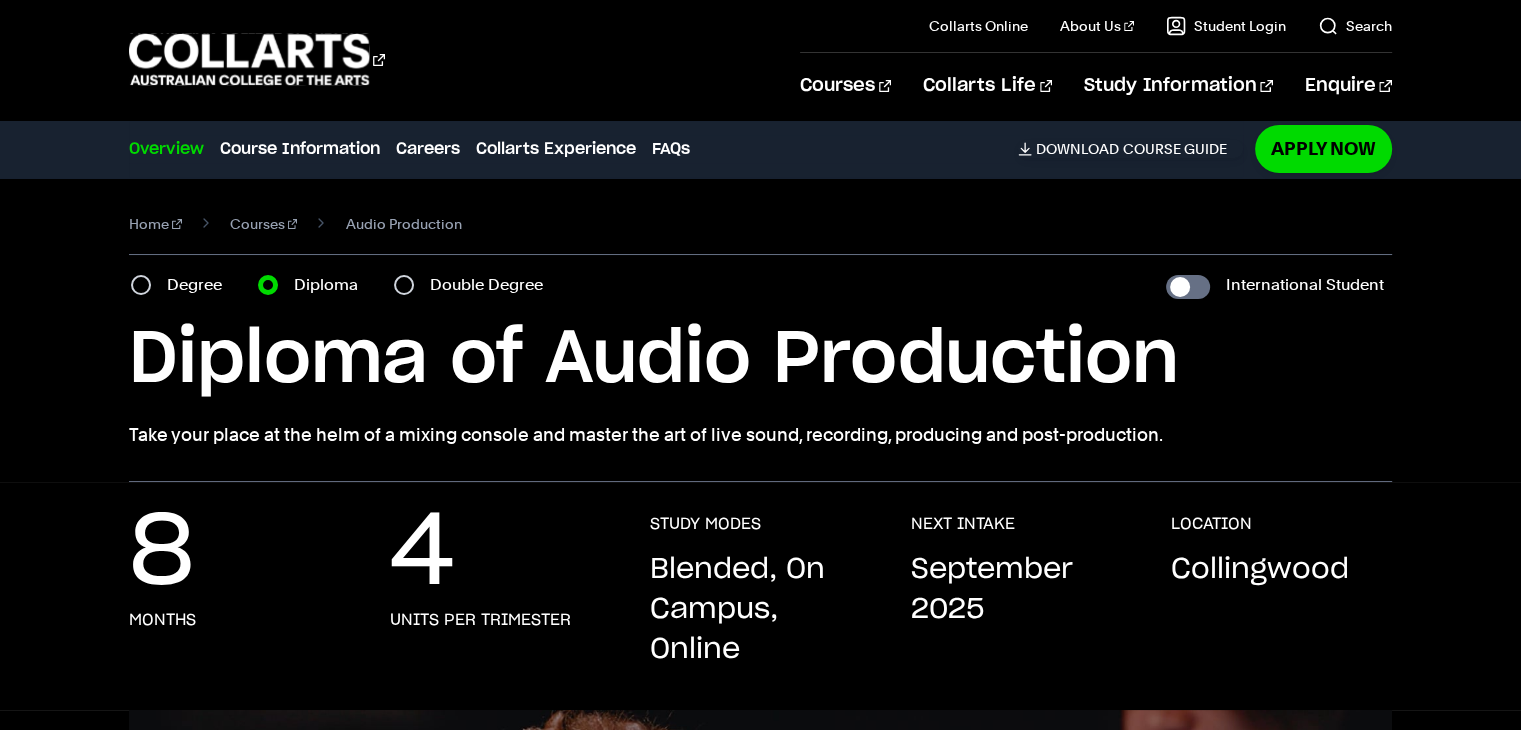click on "Degree" at bounding box center (200, 285) 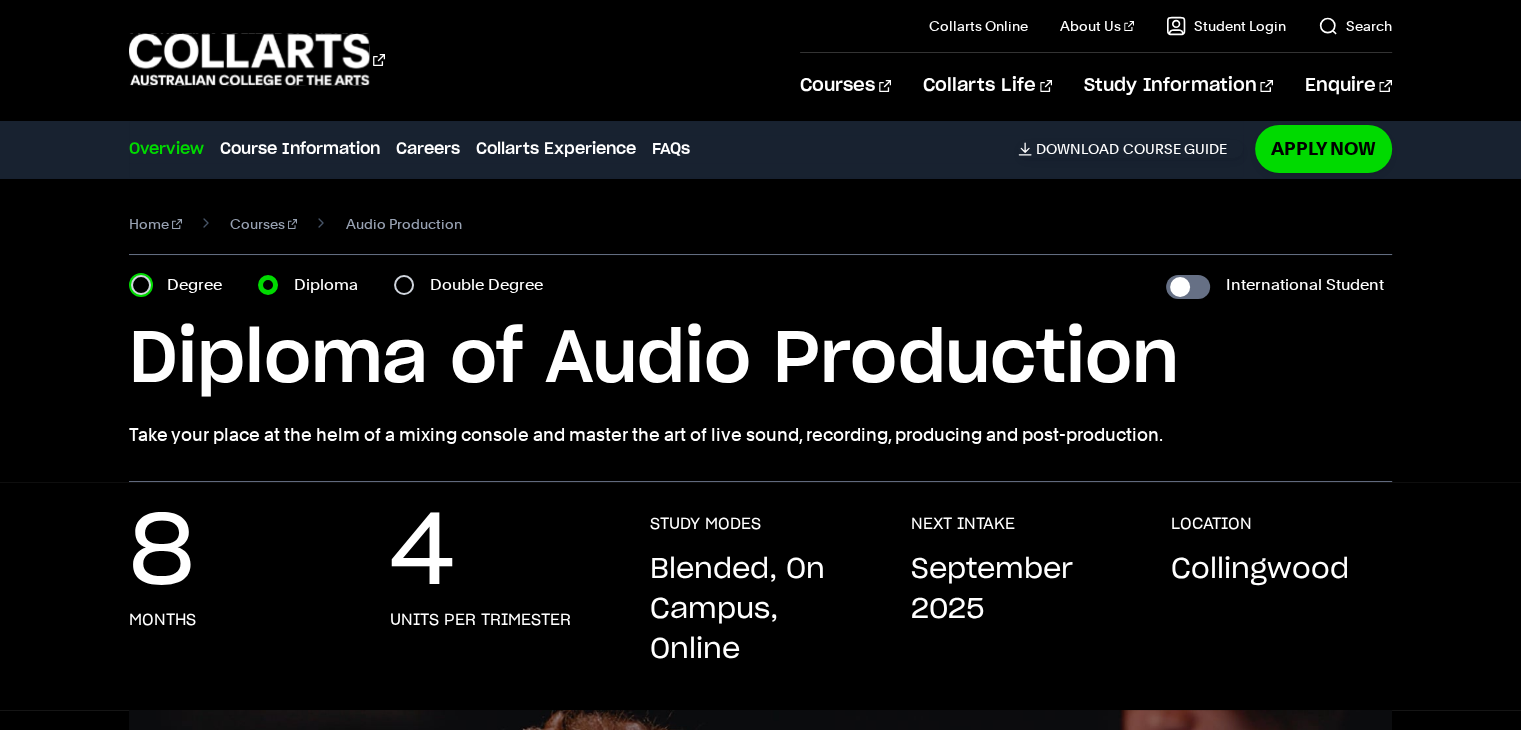 click on "Degree" at bounding box center [141, 285] 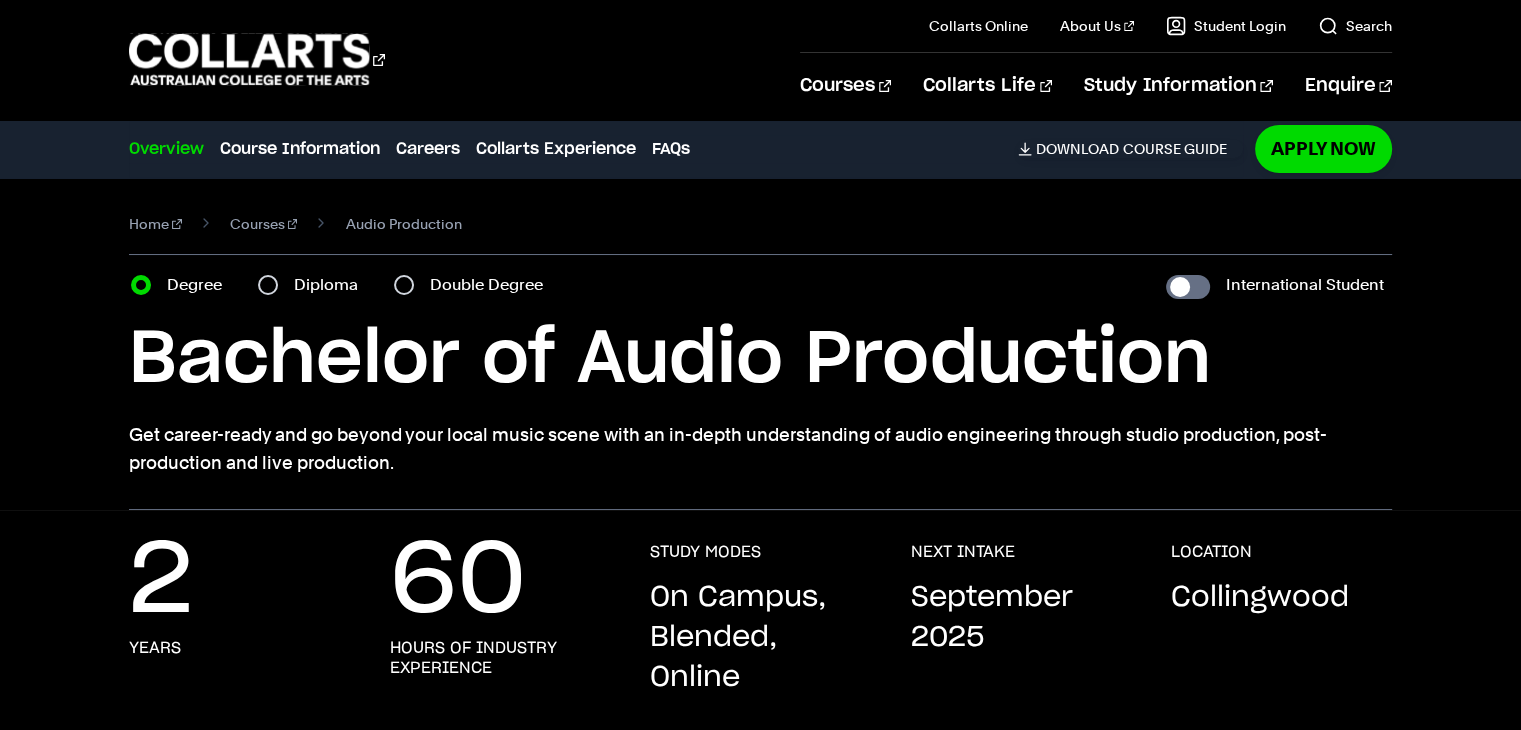 click on "Double Degree" at bounding box center (474, 285) 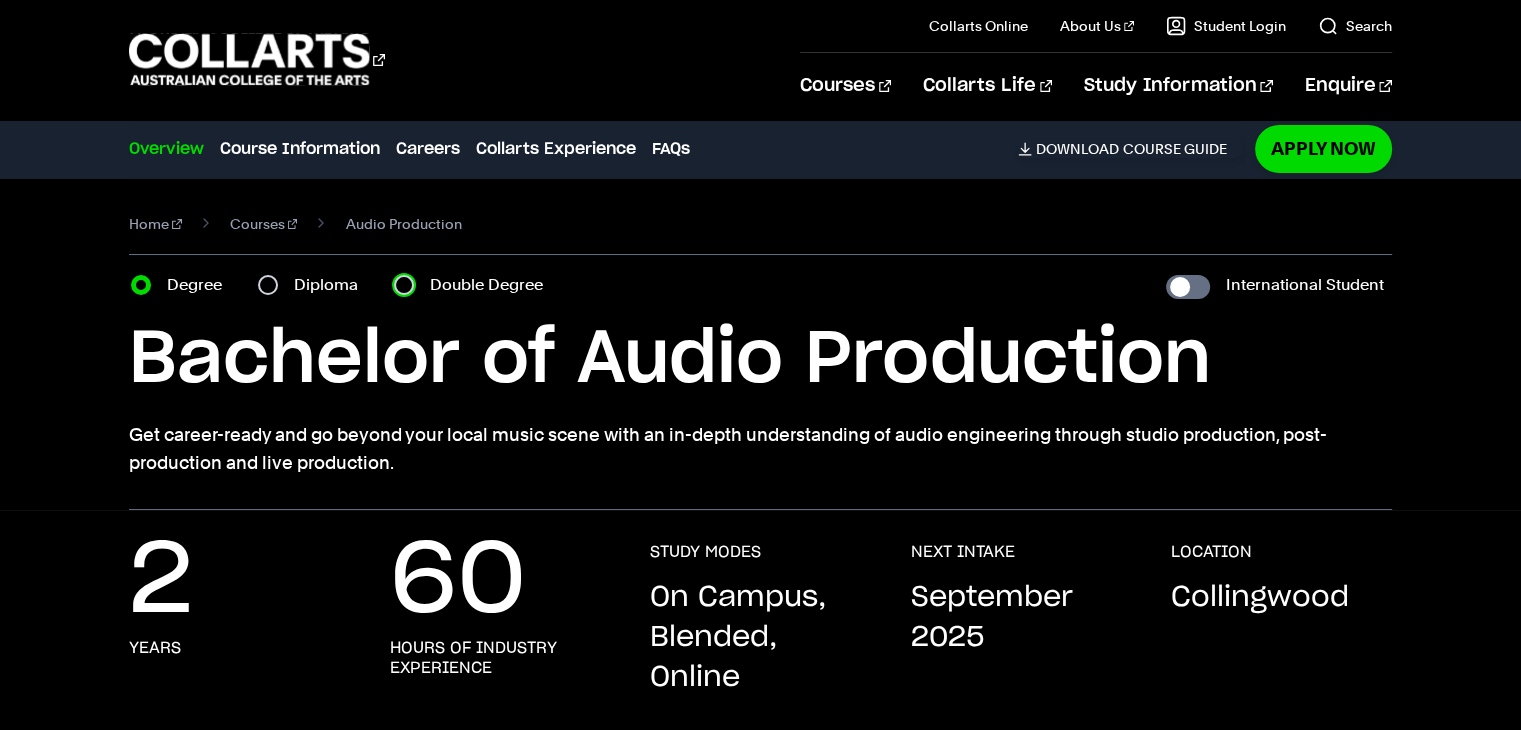 click on "Double Degree" at bounding box center (404, 285) 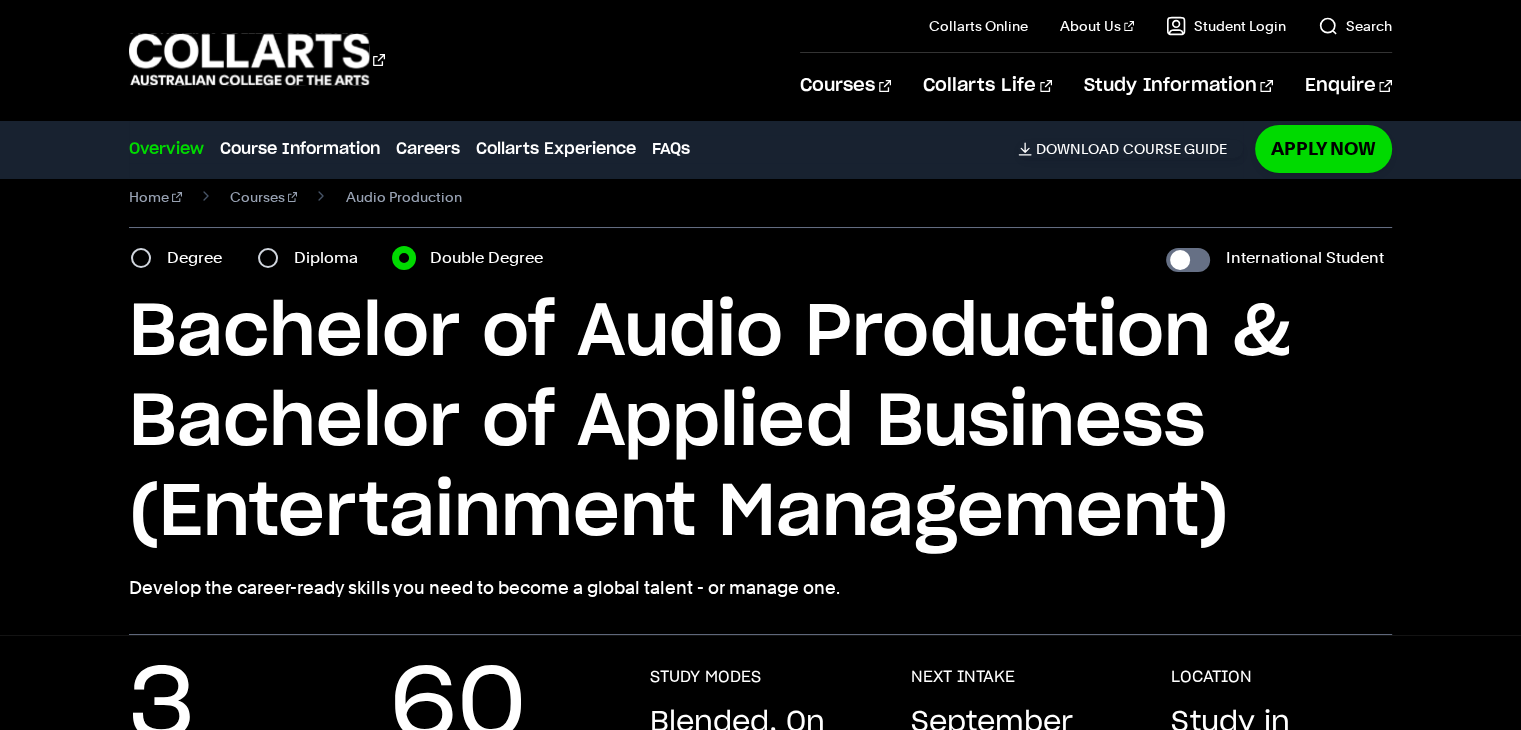 scroll, scrollTop: 28, scrollLeft: 0, axis: vertical 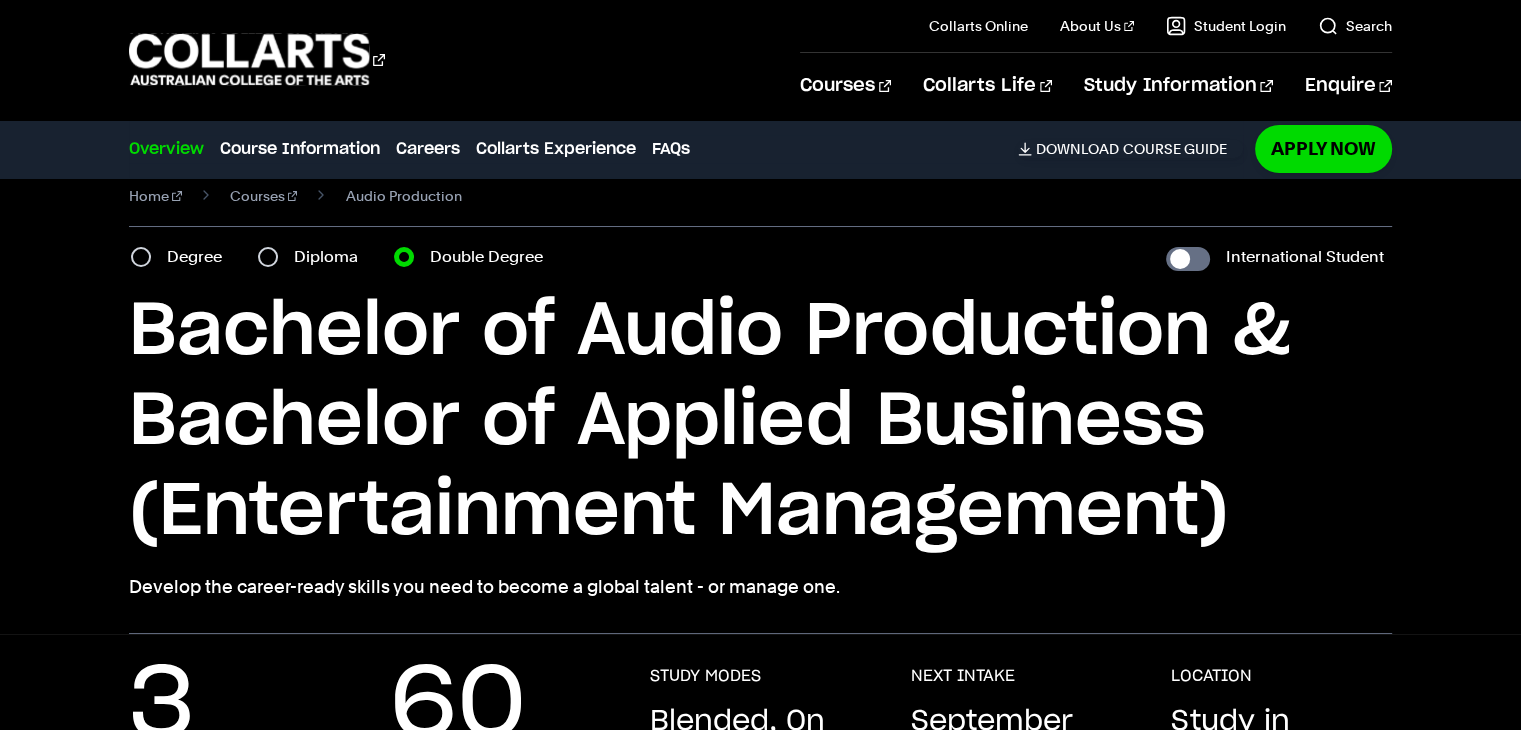 click on "Diploma" at bounding box center (314, 257) 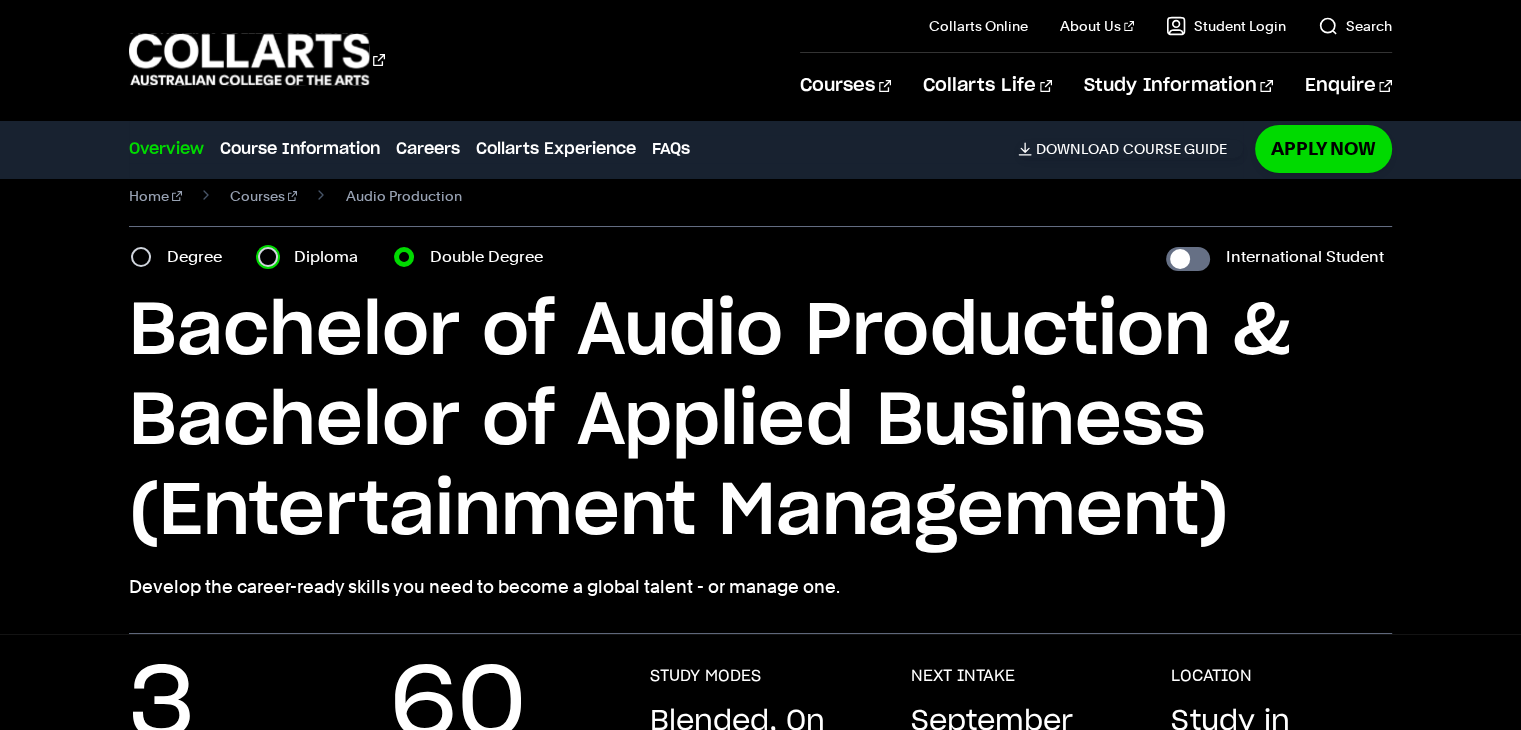 click on "Diploma" at bounding box center [268, 257] 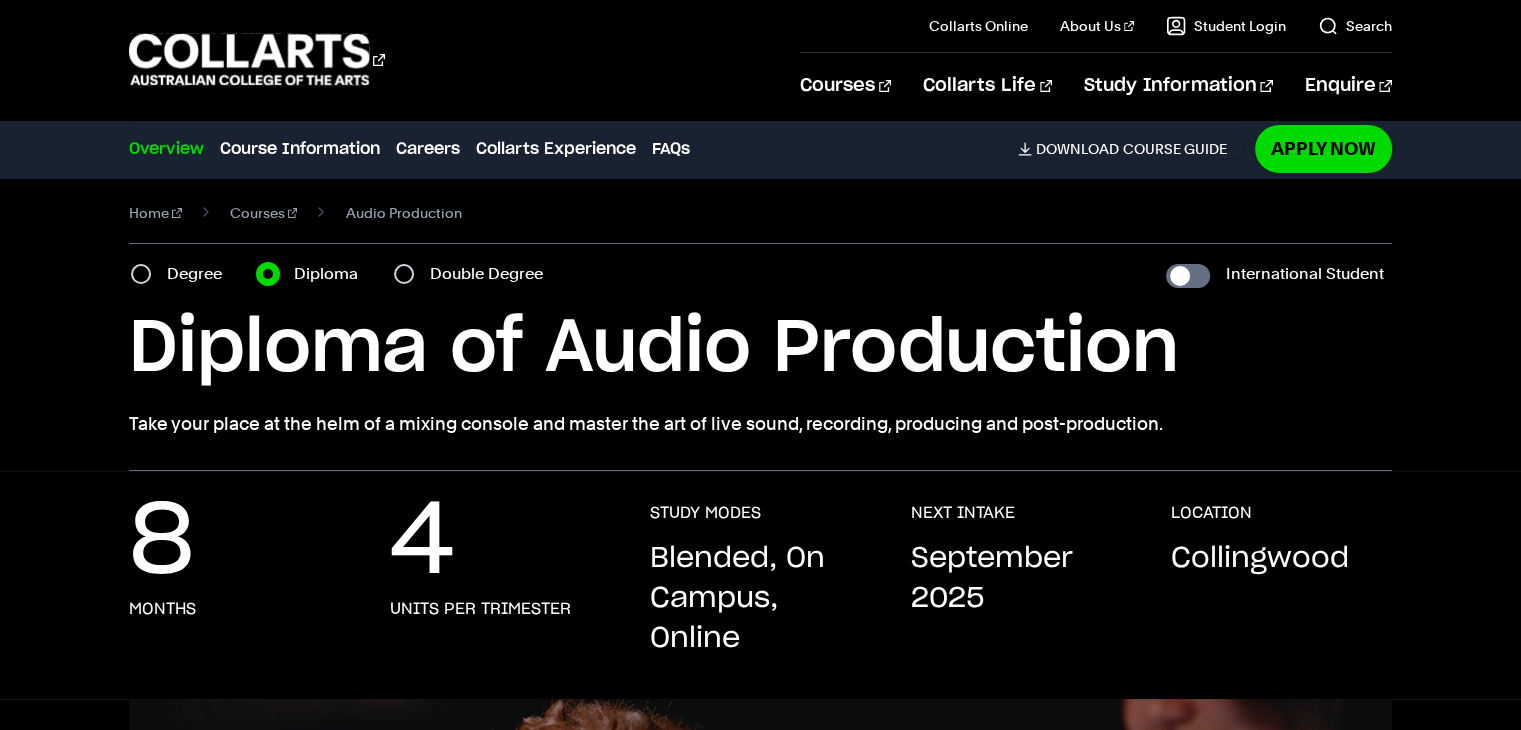 scroll, scrollTop: 7, scrollLeft: 0, axis: vertical 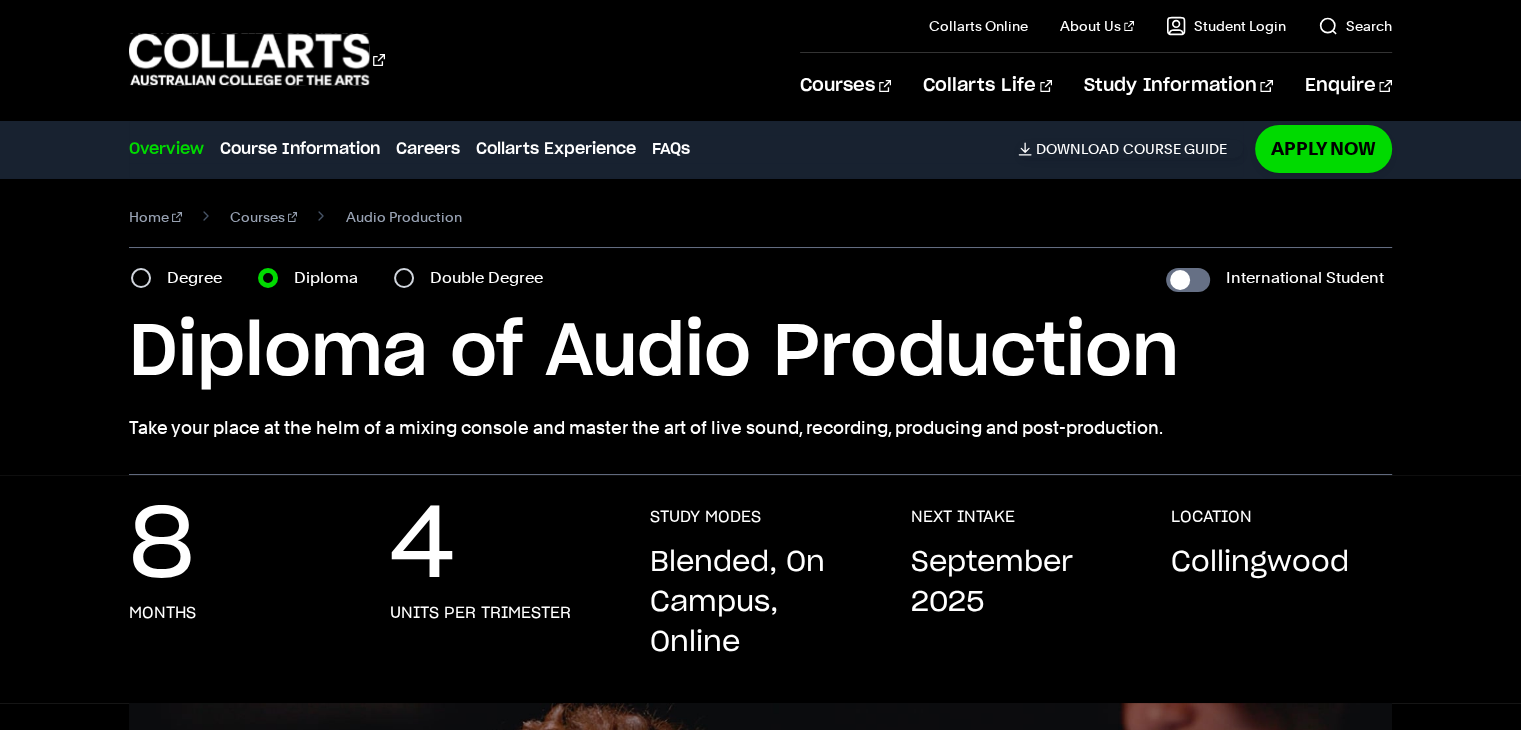 click on "Degree" at bounding box center (200, 278) 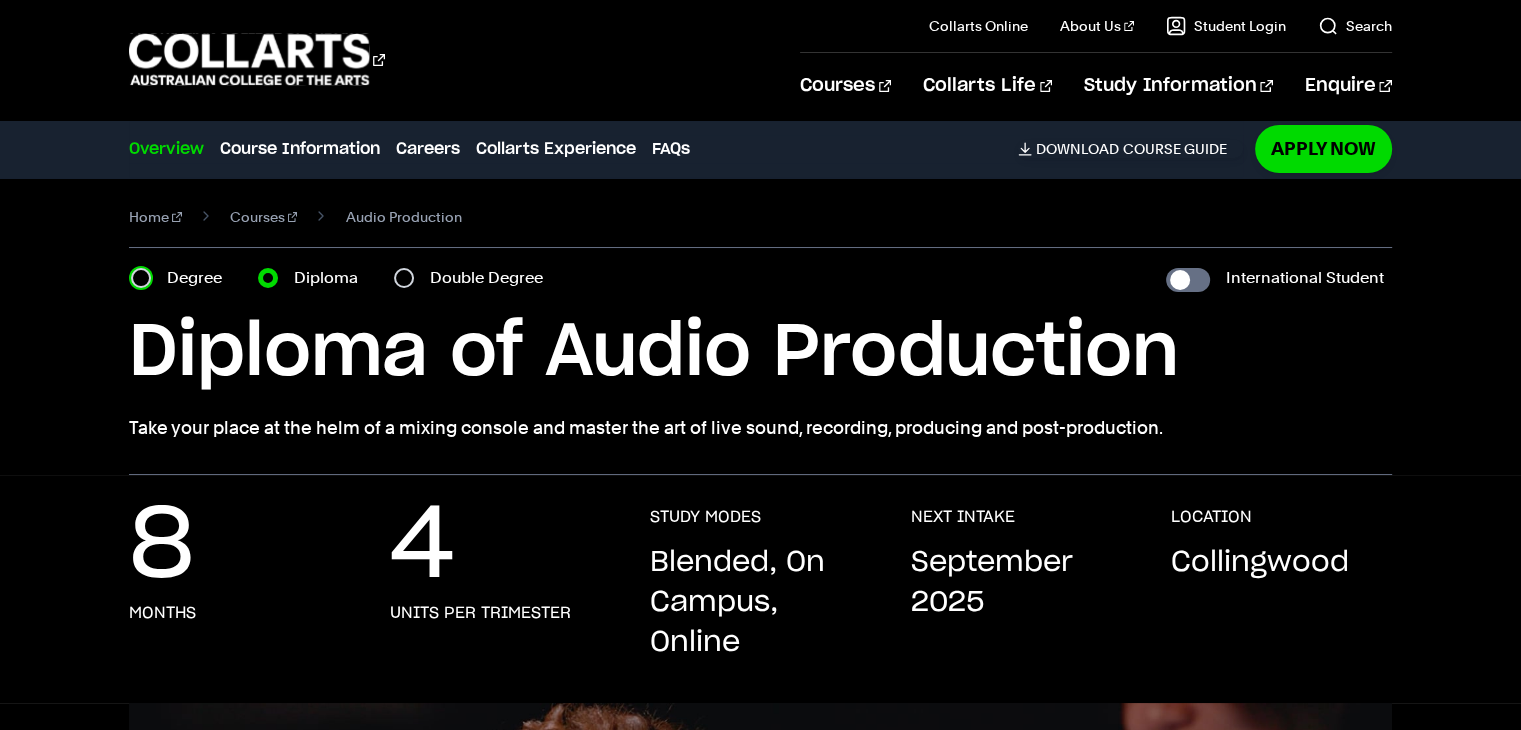 click on "Degree" at bounding box center [141, 278] 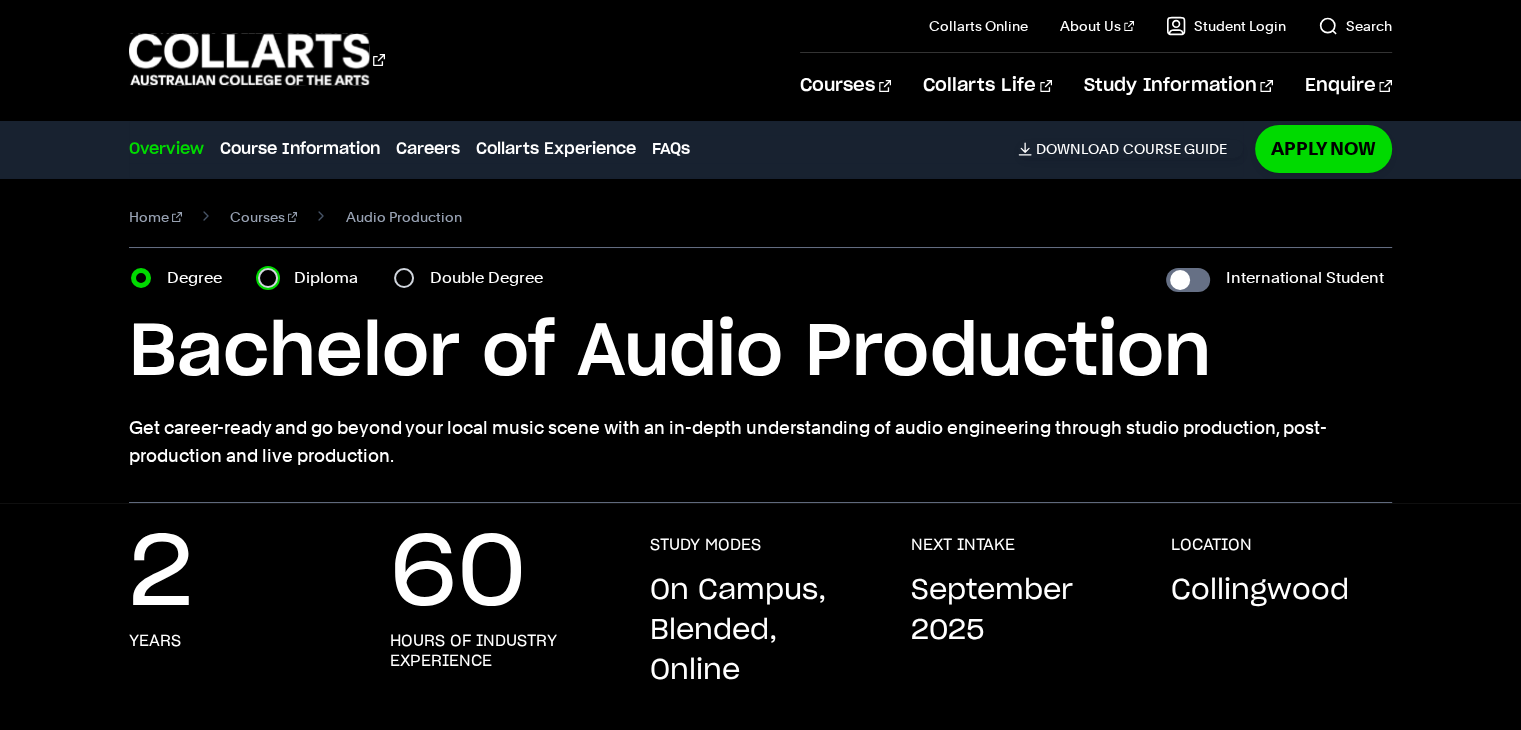 click on "Diploma" at bounding box center [268, 278] 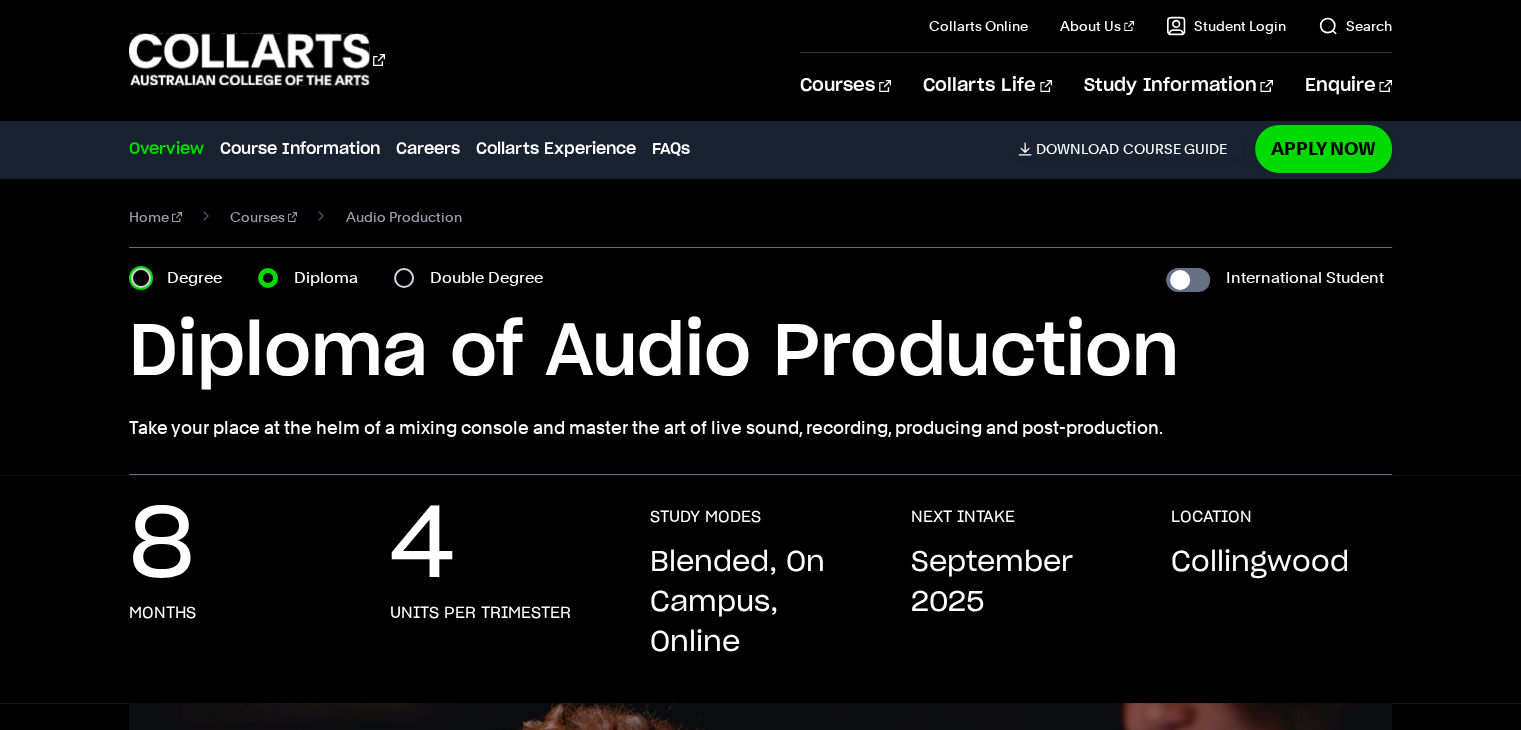 click on "Degree" at bounding box center [141, 278] 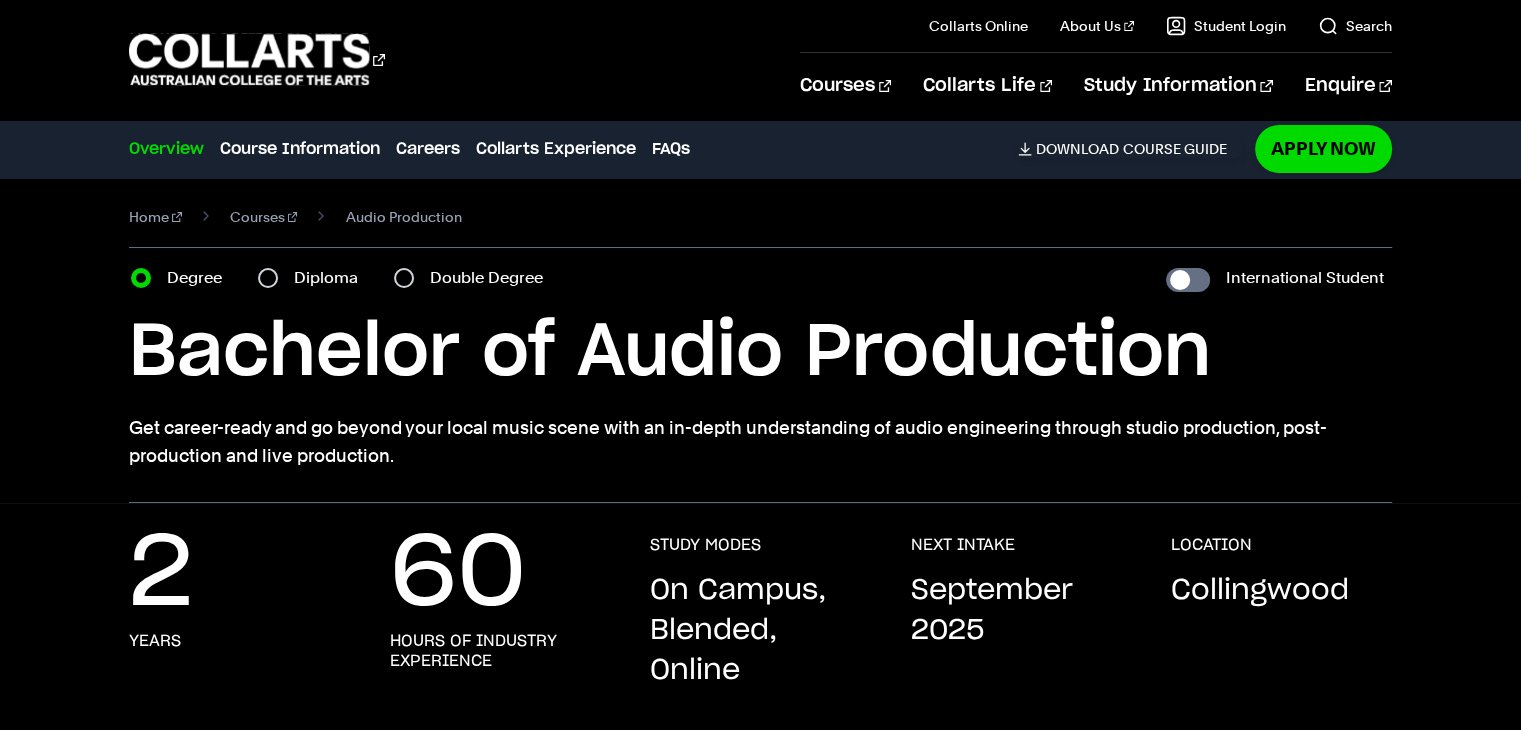 click on "Home
Courses
Audio Production
Course variant
Degree
Diploma
Double Degree
International Student" at bounding box center [760, 337] 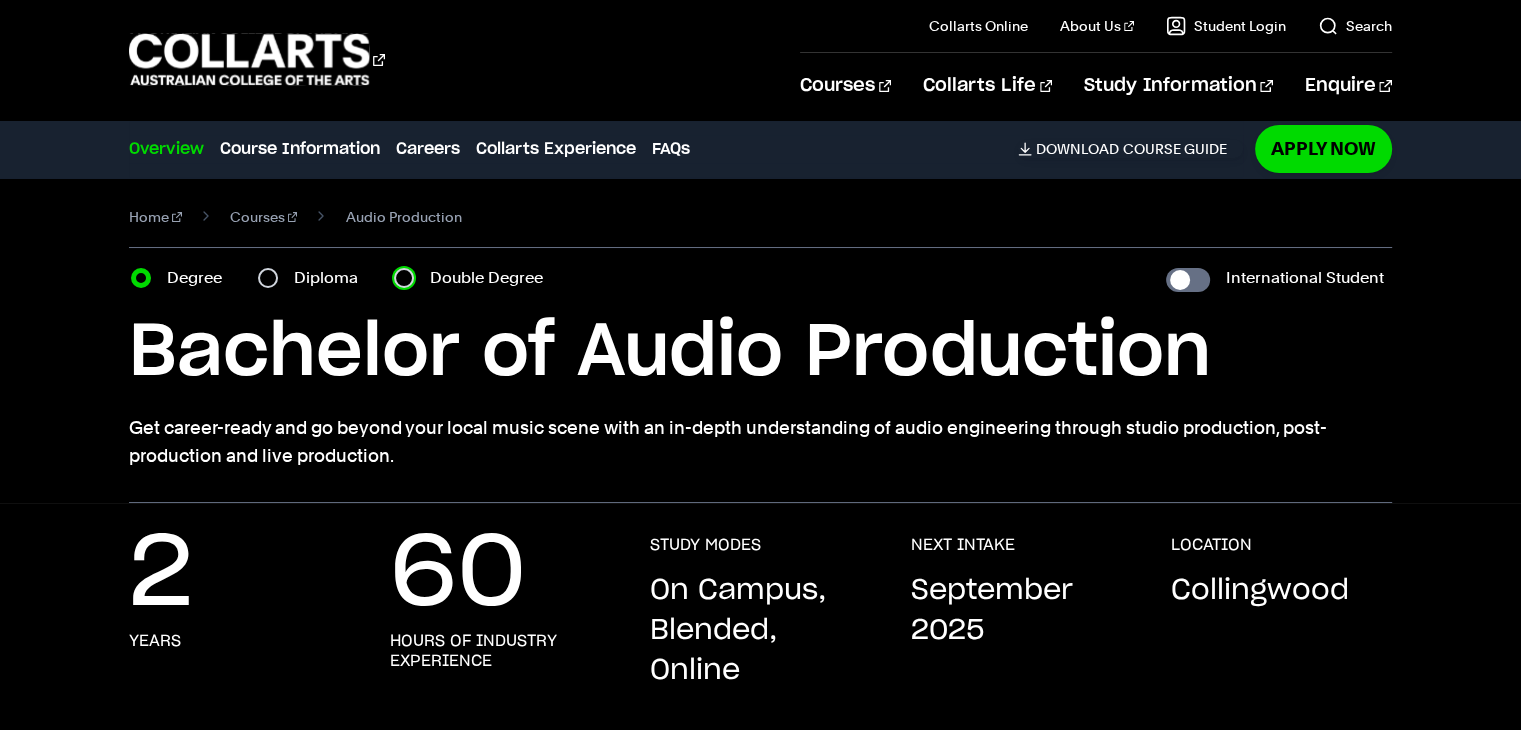 click on "Double Degree" at bounding box center (404, 278) 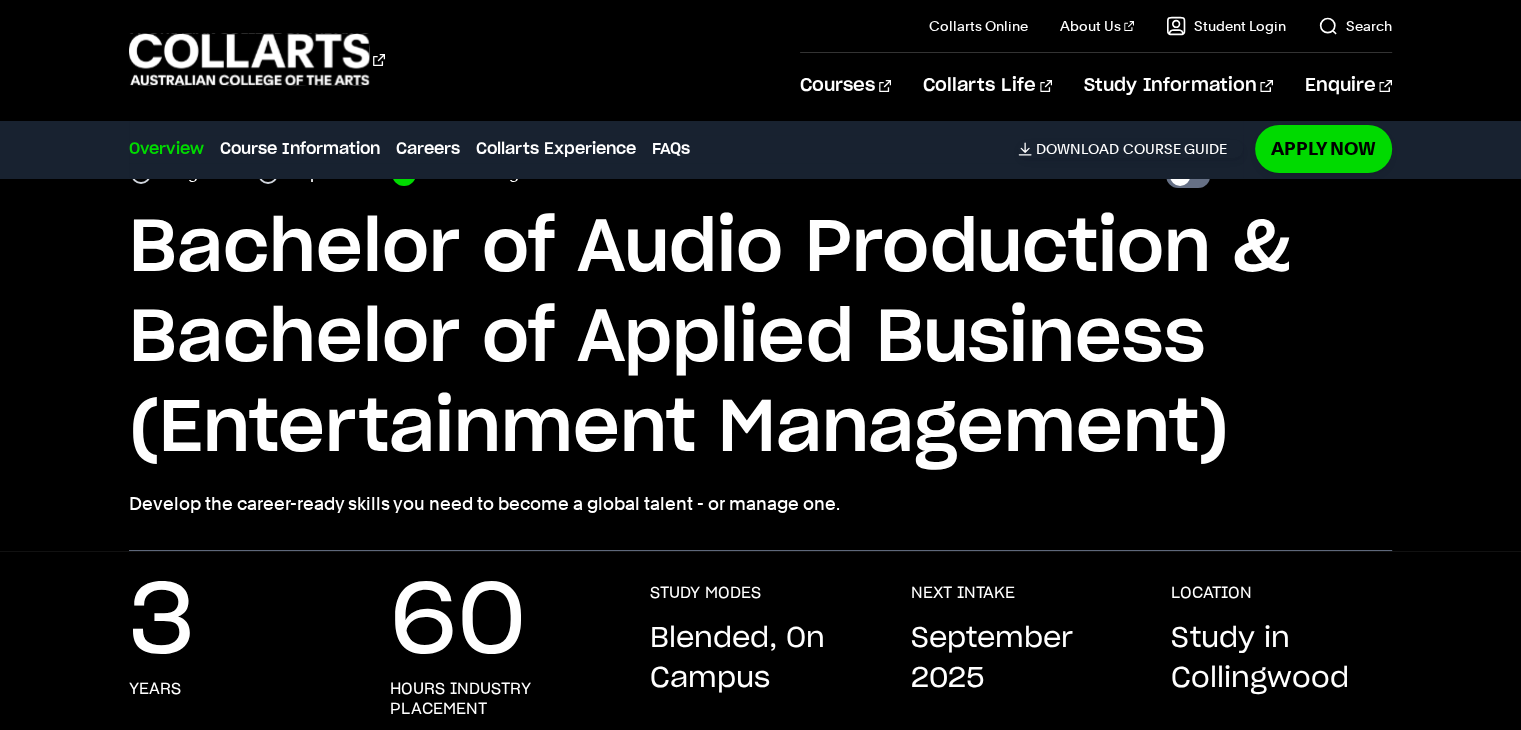 scroll, scrollTop: 36, scrollLeft: 0, axis: vertical 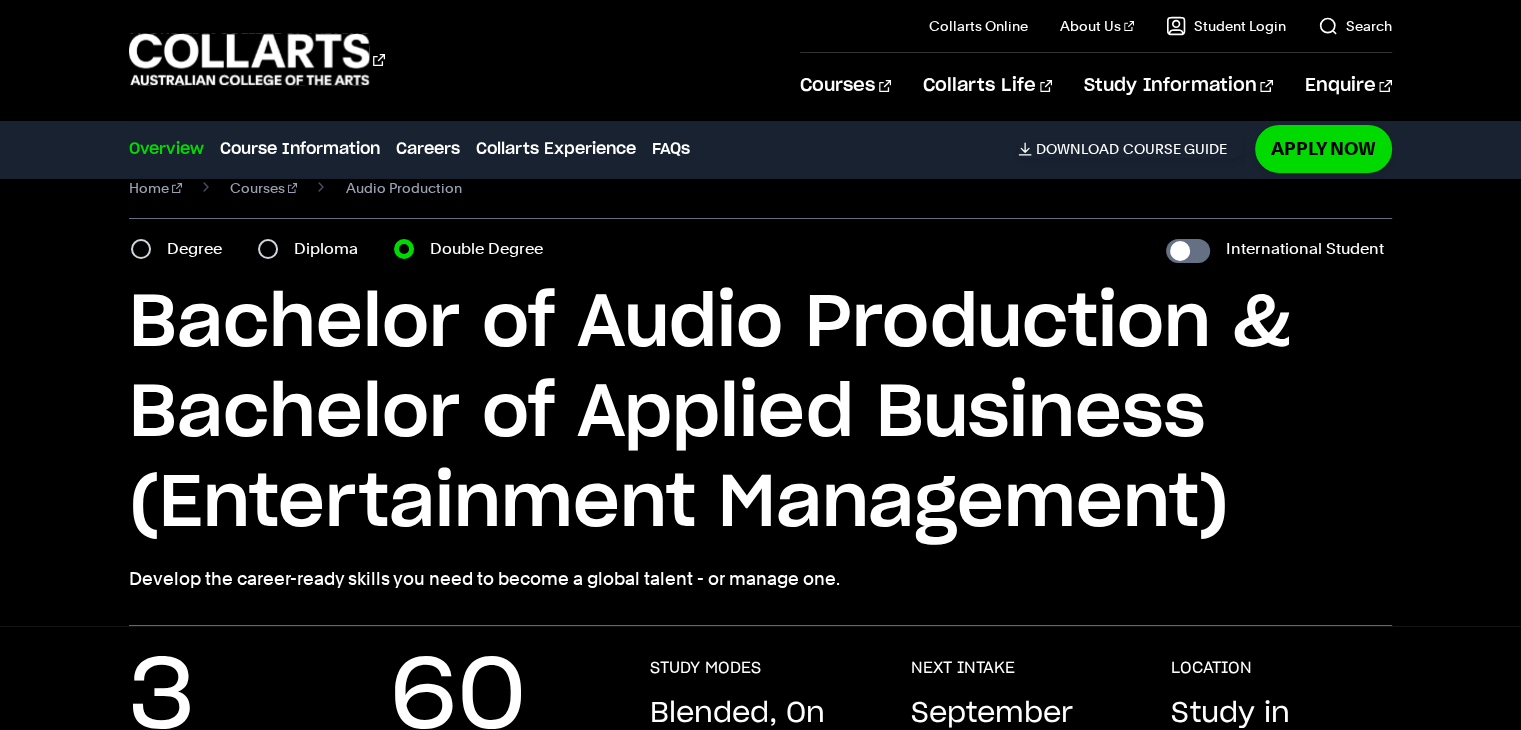 click on "Degree" at bounding box center [200, 249] 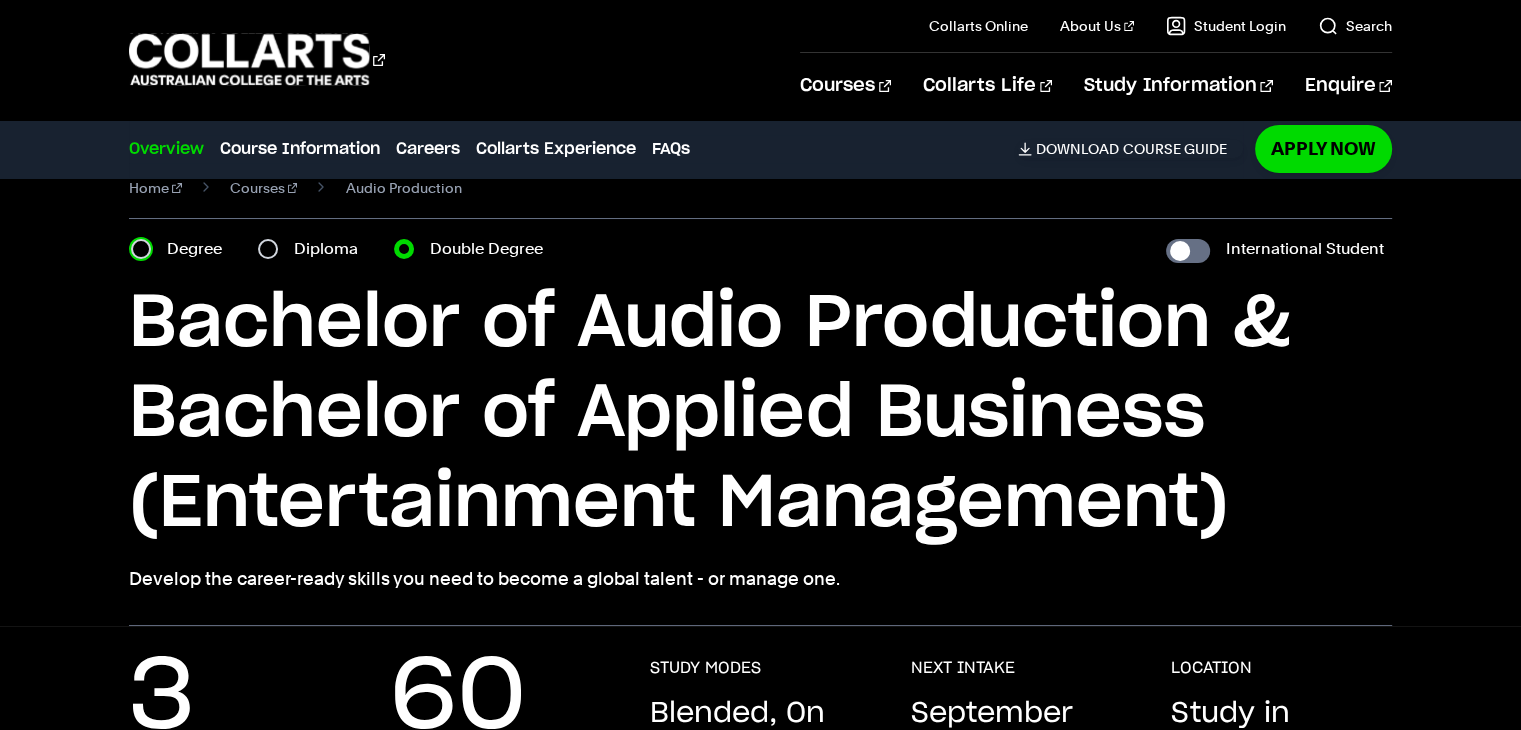 click on "Degree" at bounding box center [141, 249] 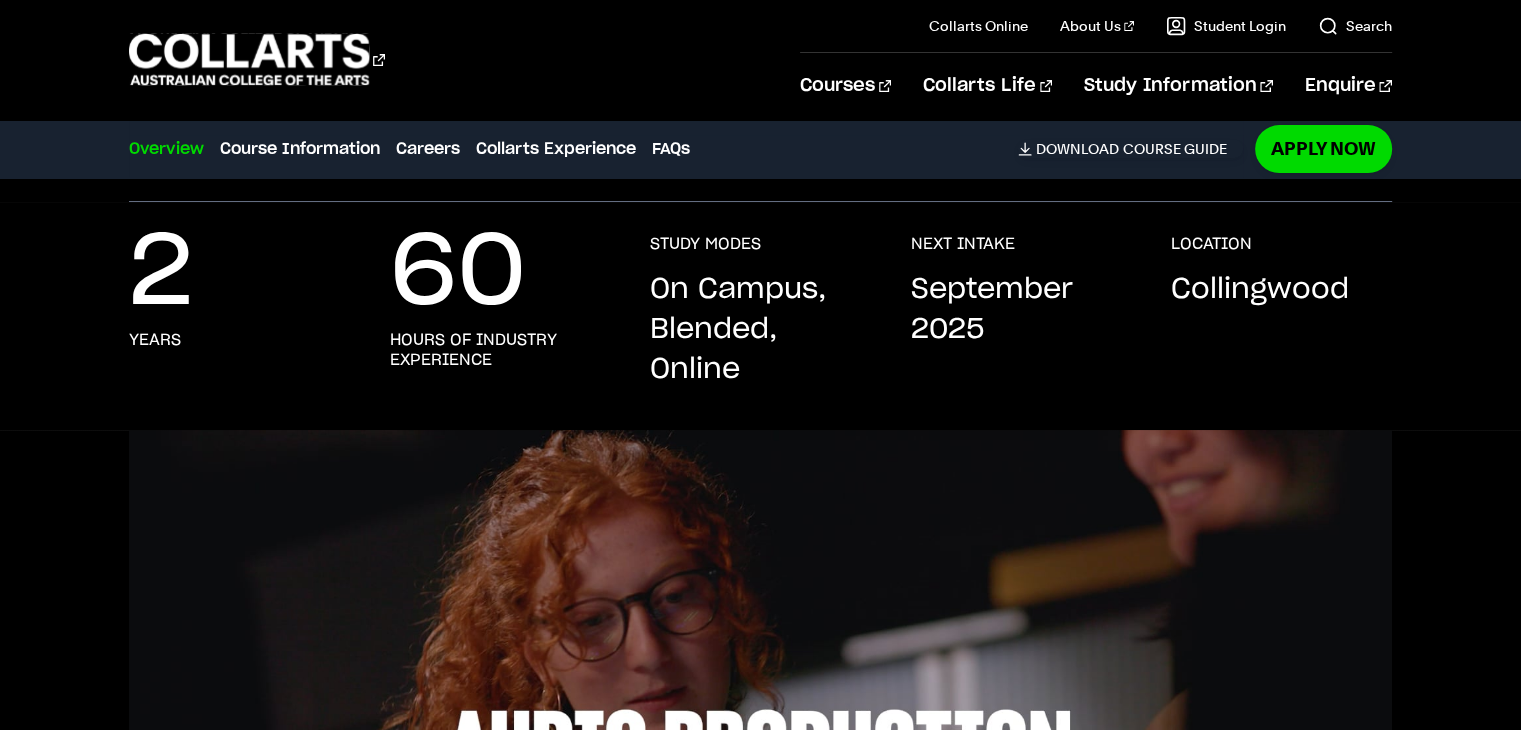 scroll, scrollTop: 296, scrollLeft: 0, axis: vertical 